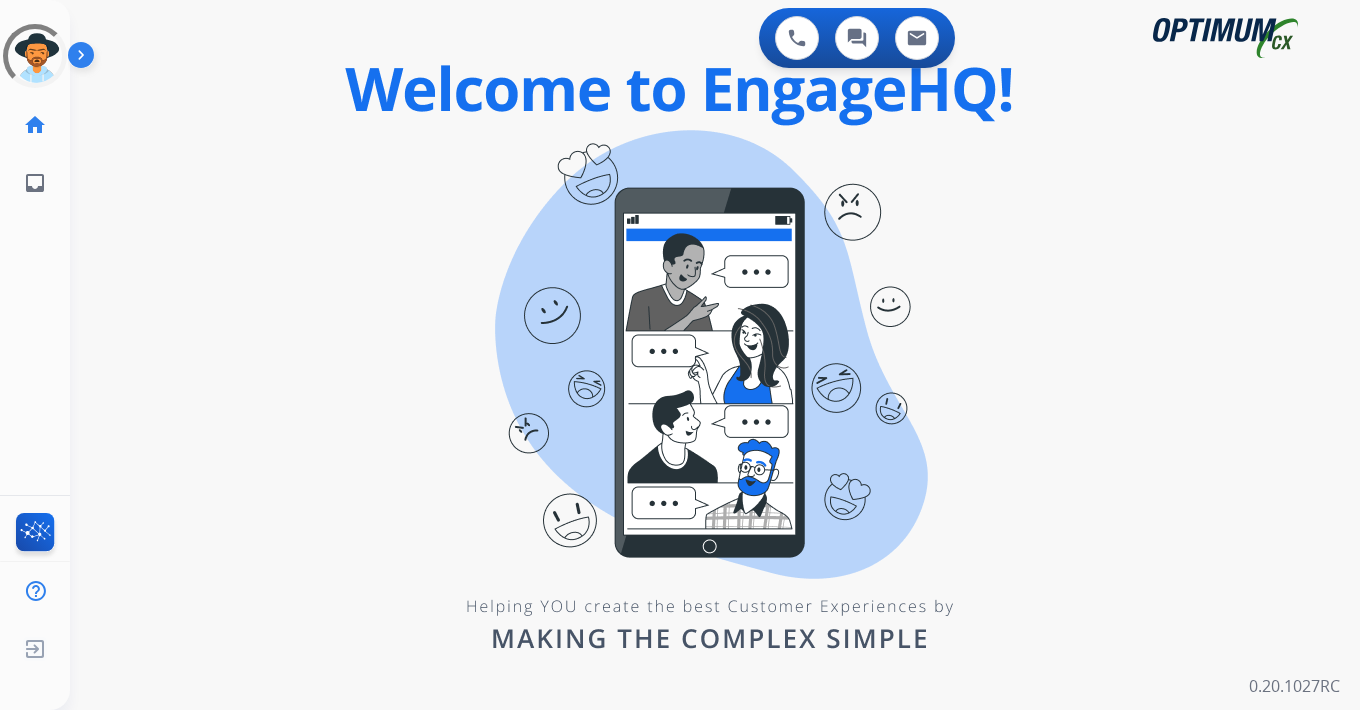 scroll, scrollTop: 0, scrollLeft: 0, axis: both 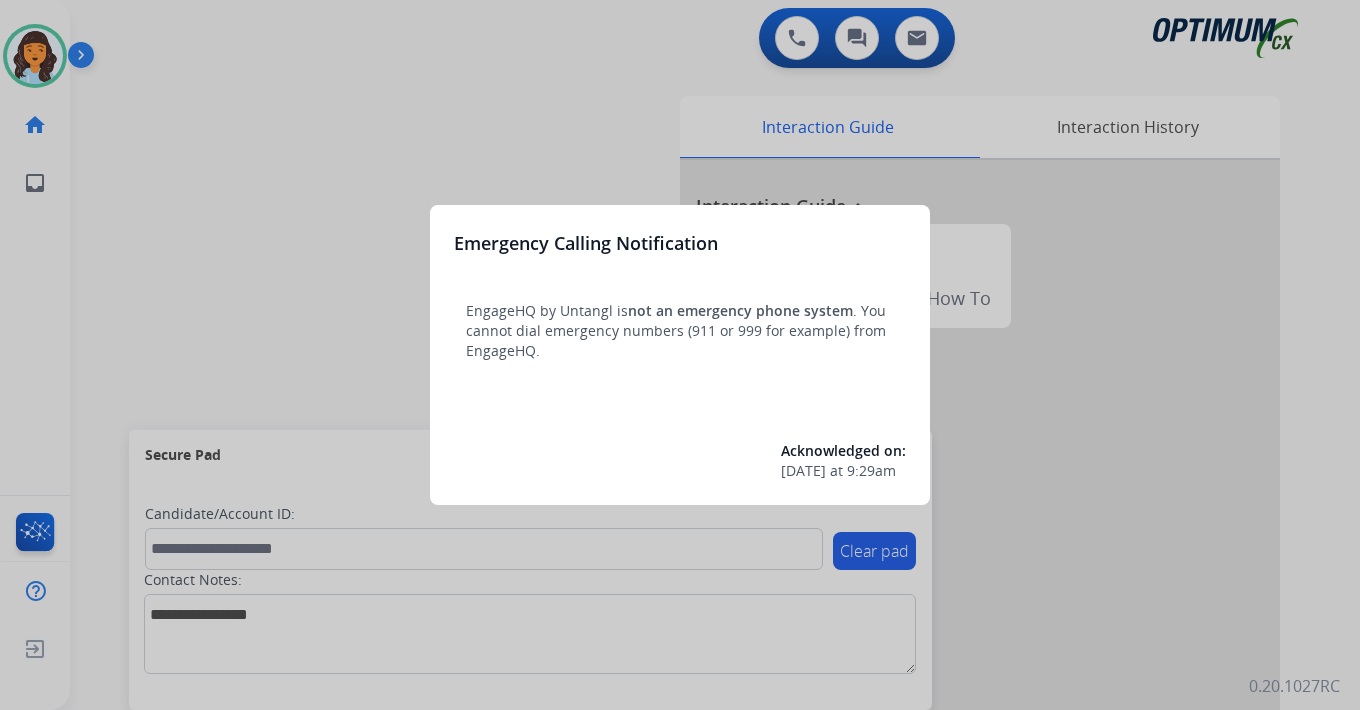 click at bounding box center [680, 355] 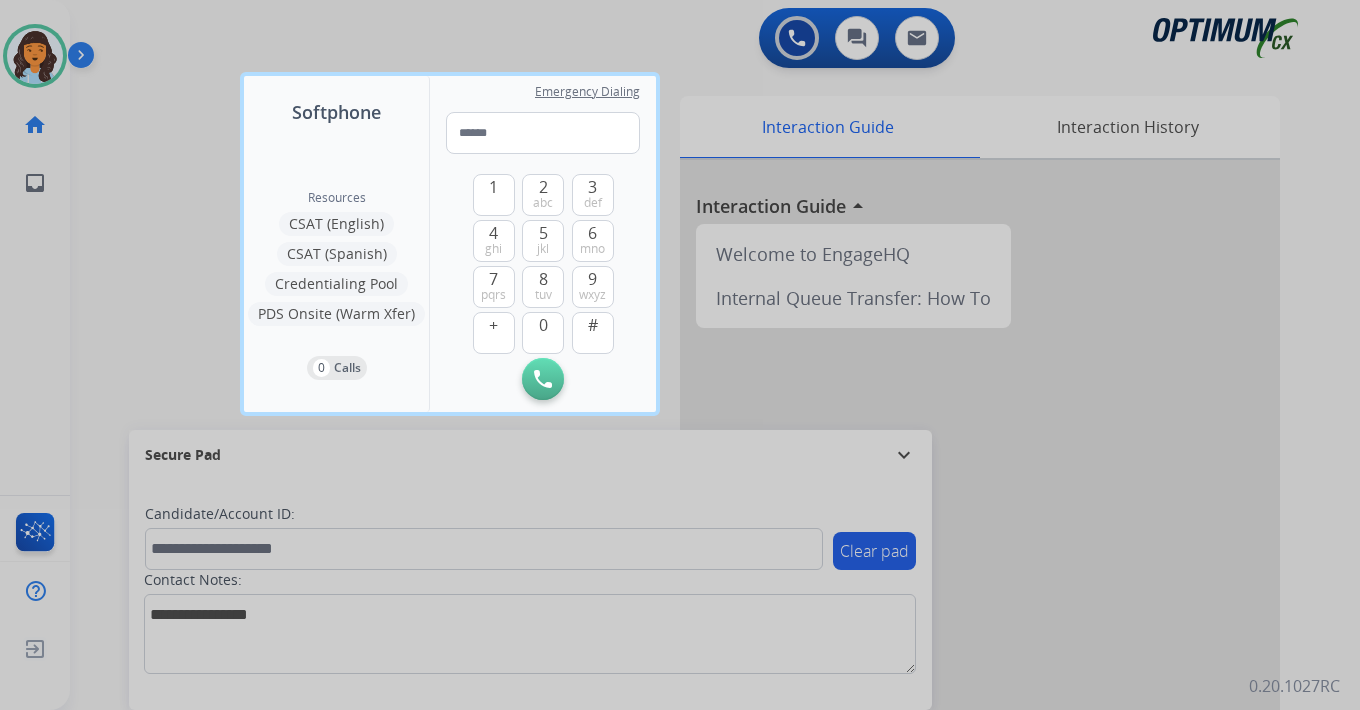 click at bounding box center [680, 355] 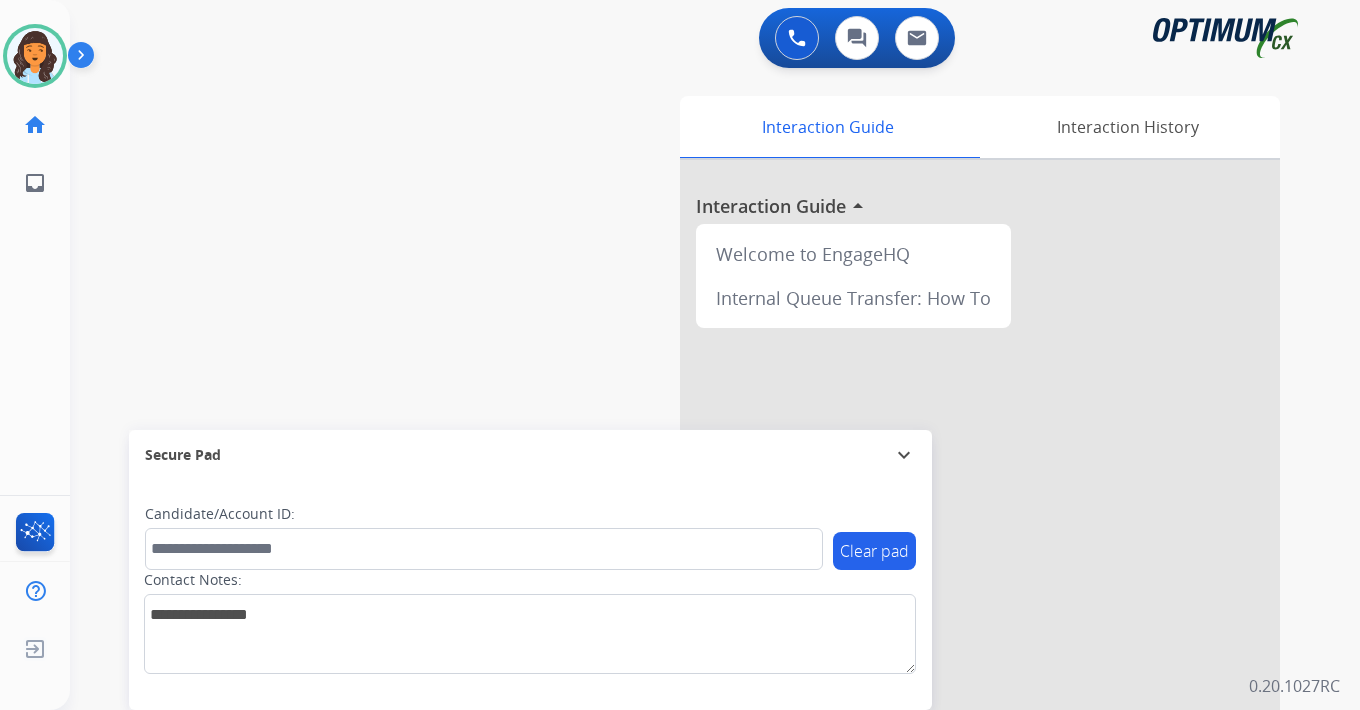 click at bounding box center [85, 59] 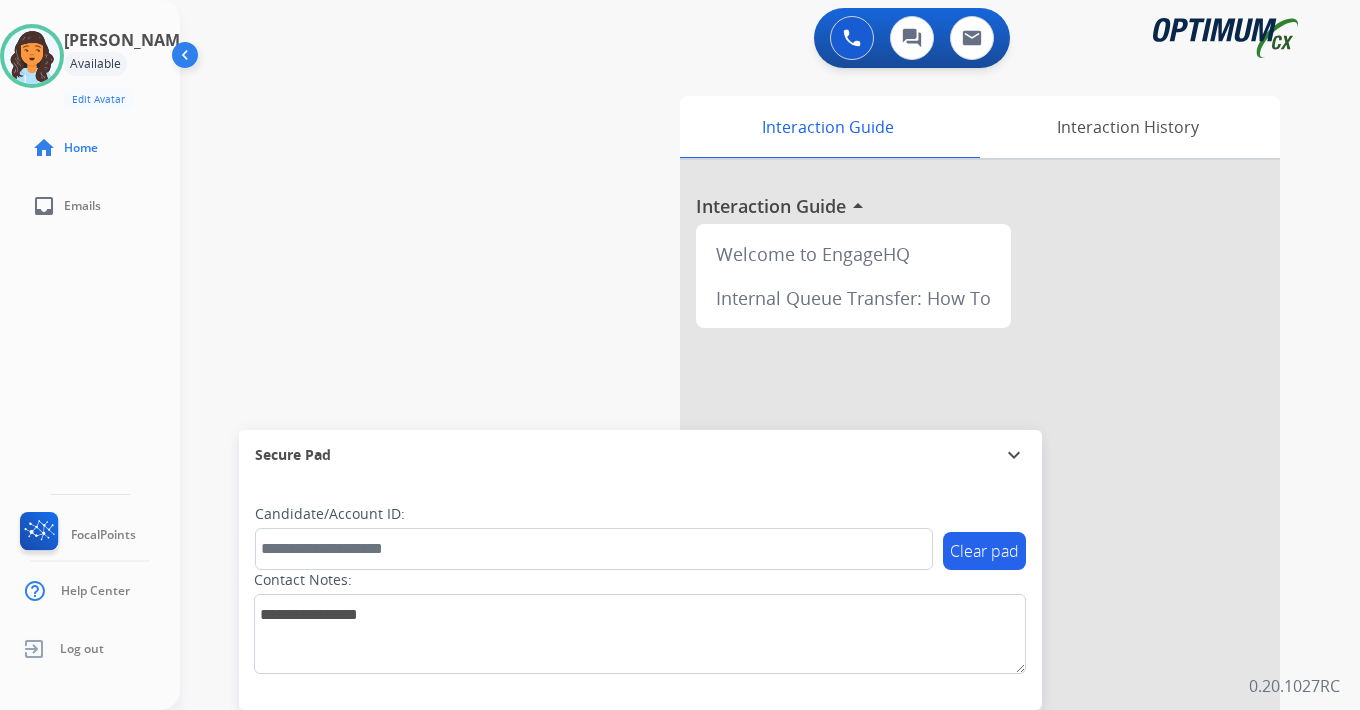 click on "0 Voice Interactions  0  Chat Interactions   0  Email Interactions swap_horiz Break voice bridge close_fullscreen Connect 3-Way Call merge_type Separate 3-Way Call  Interaction Guide   Interaction History  Interaction Guide arrow_drop_up  Welcome to EngageHQ   Internal Queue Transfer: How To  Secure Pad expand_more Clear pad Candidate/Account ID: Contact Notes:                  0.20.1027RC" at bounding box center (770, 355) 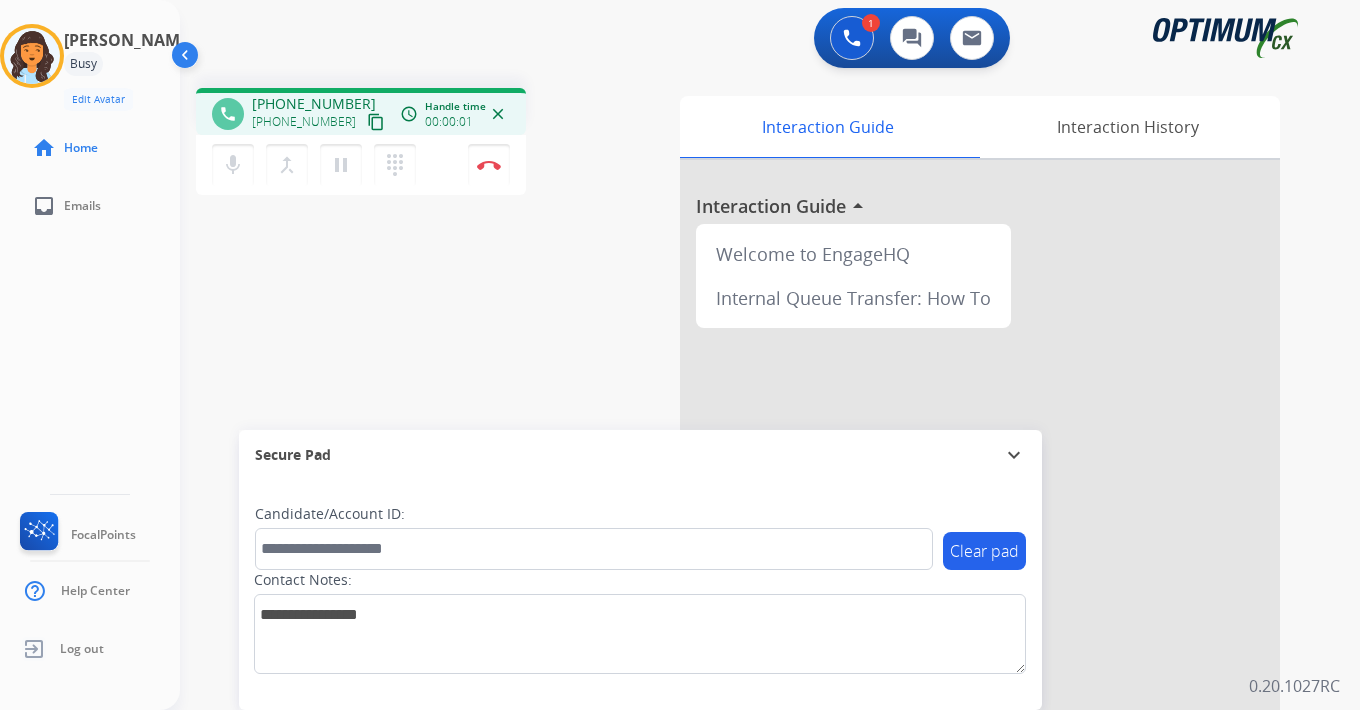 click on "content_copy" at bounding box center (376, 122) 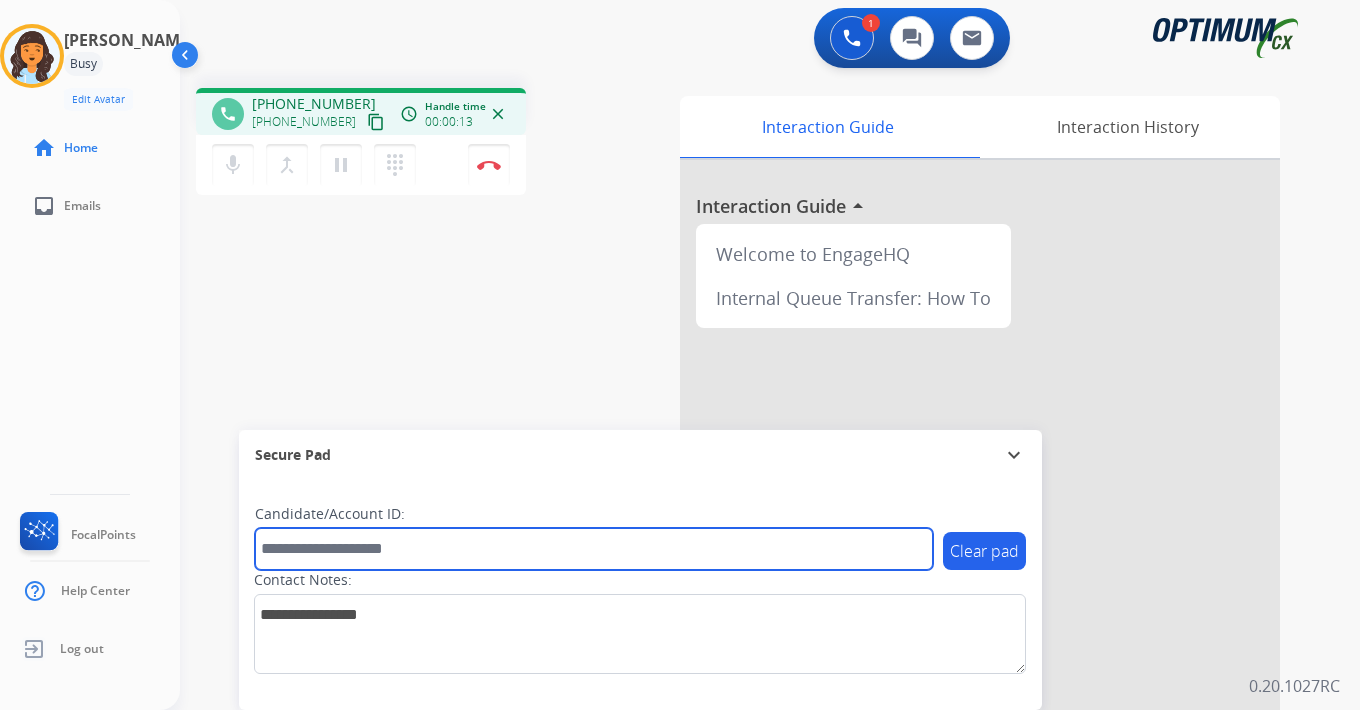 click at bounding box center [594, 549] 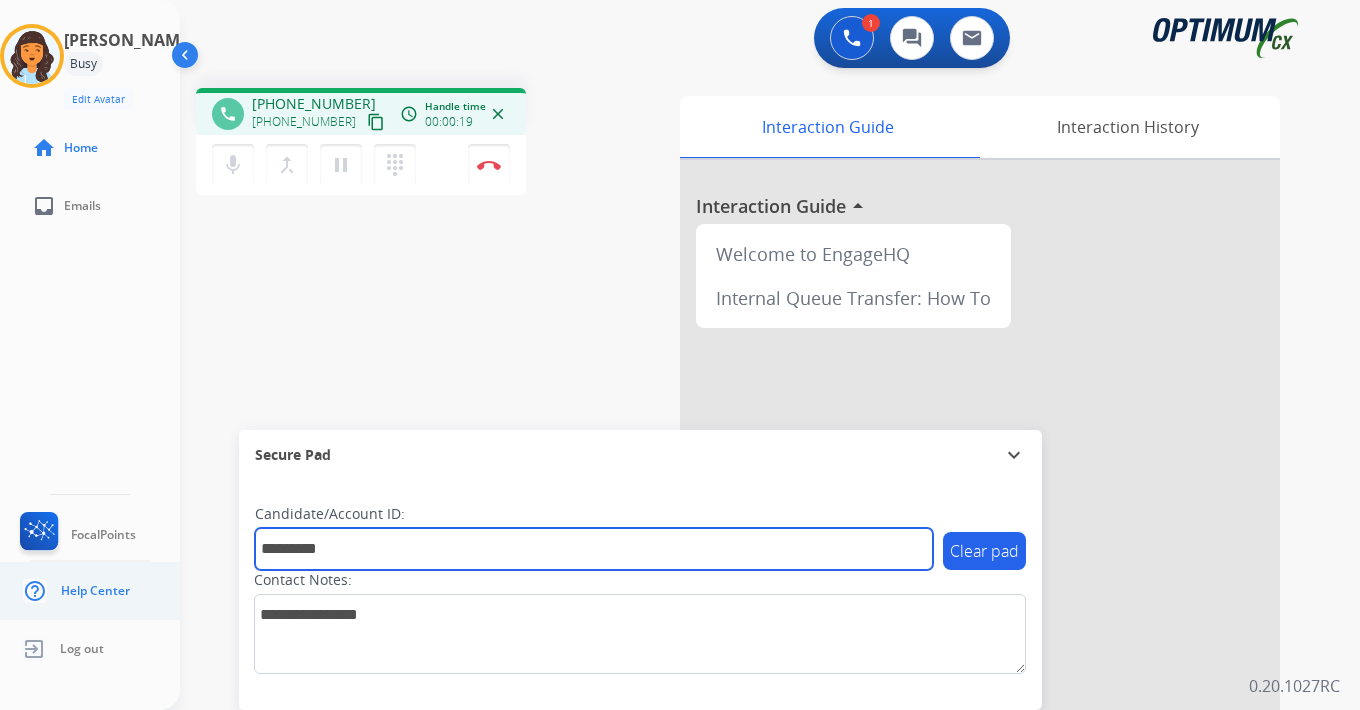type on "*********" 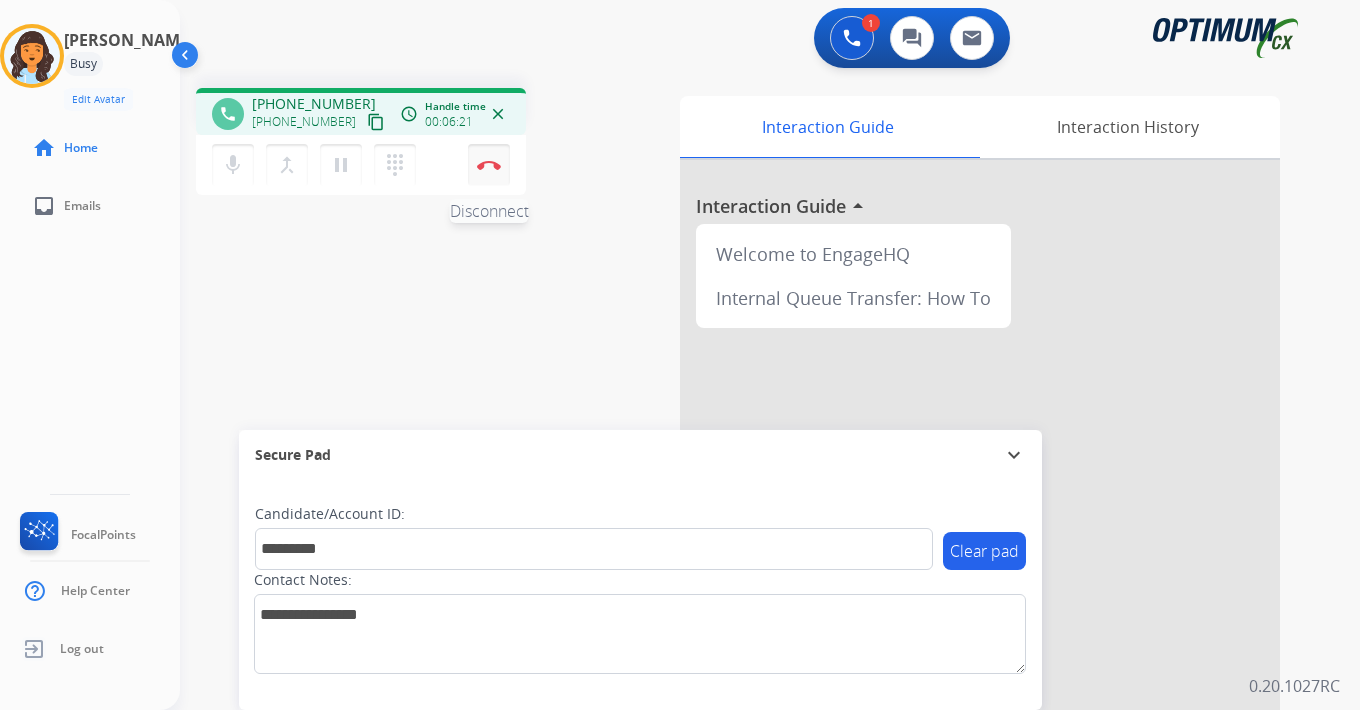 click on "Disconnect" at bounding box center [489, 165] 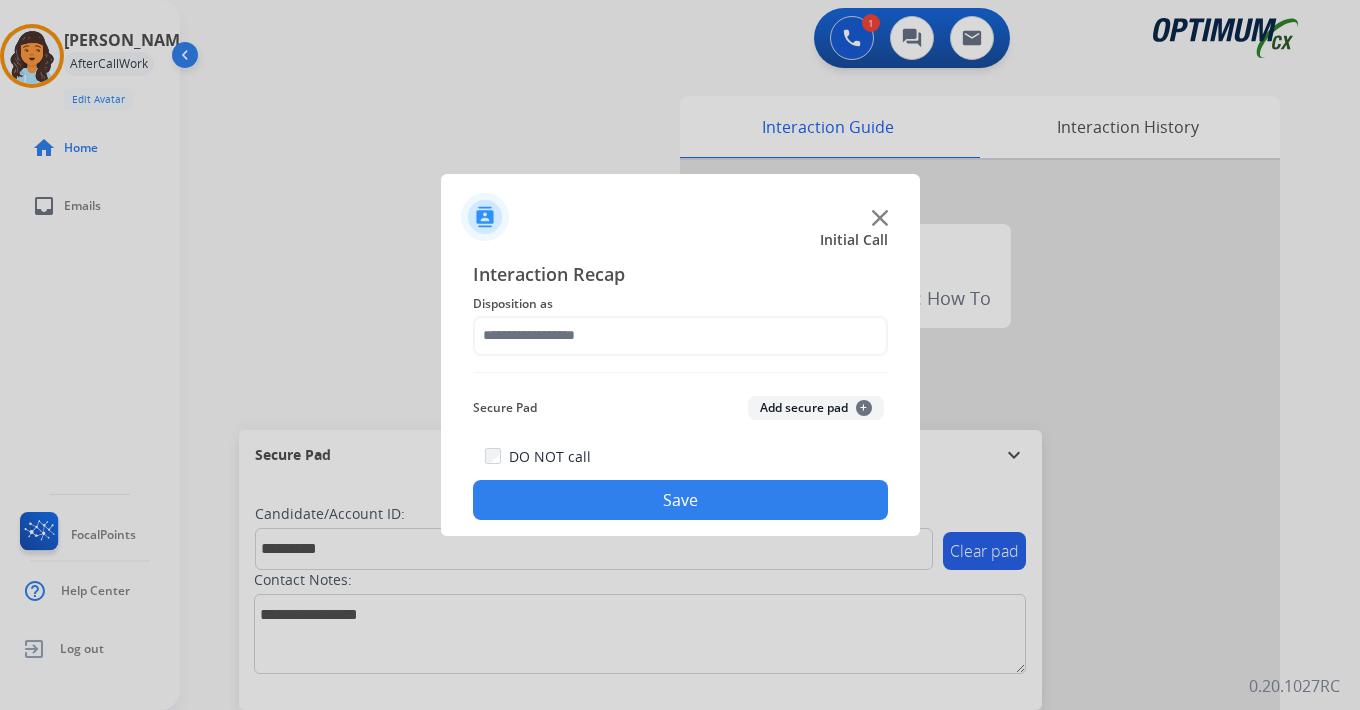 click on "Add secure pad  +" 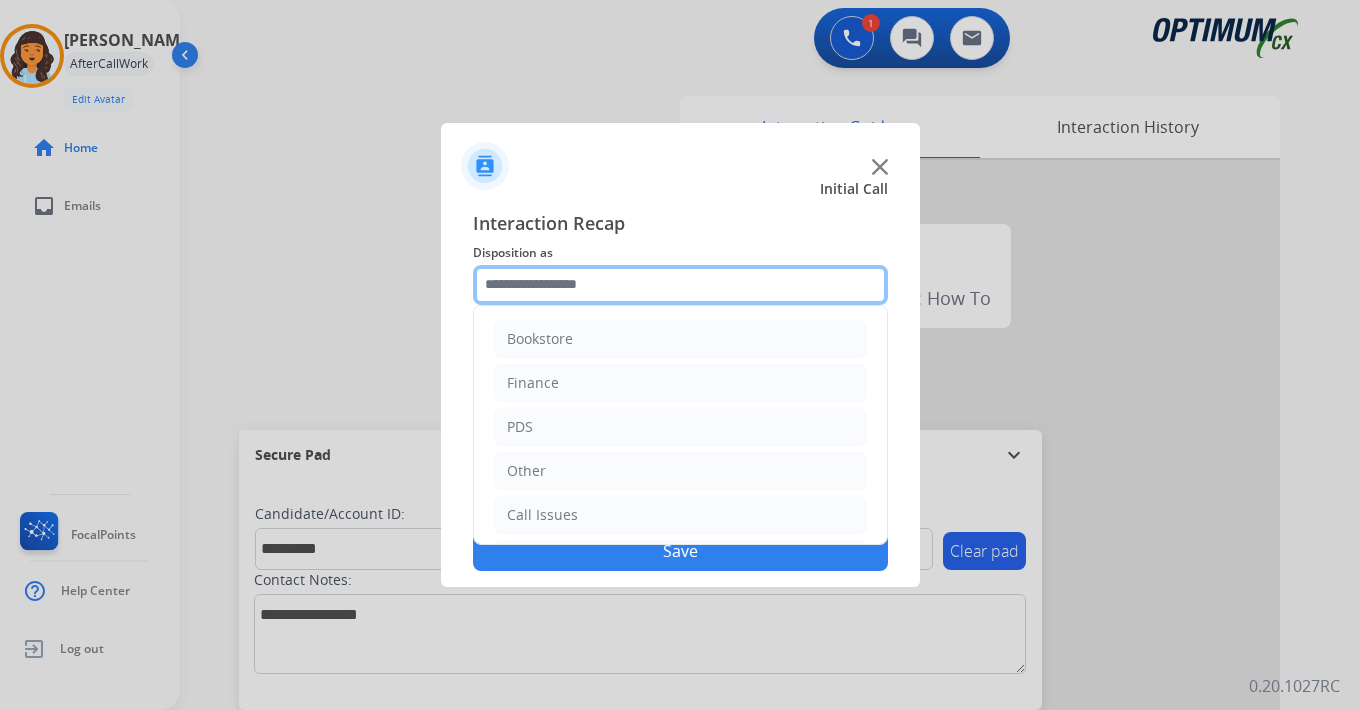 click 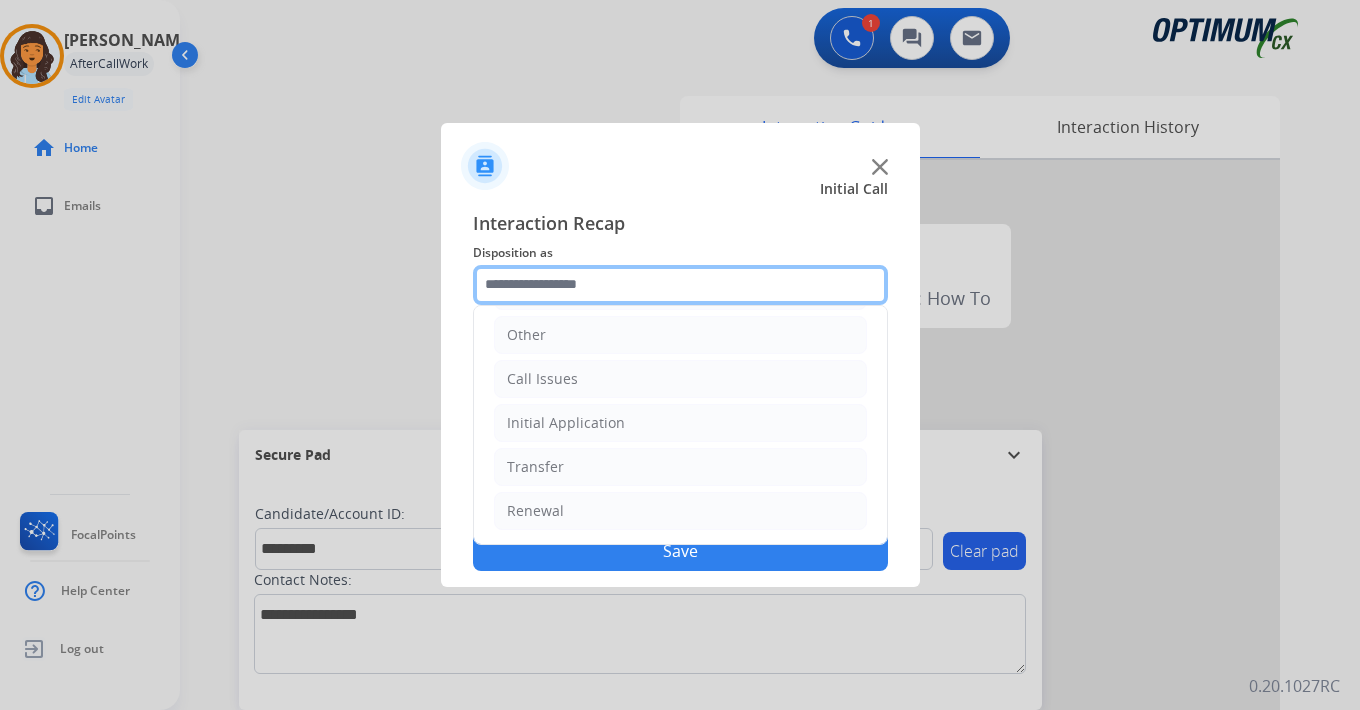 scroll, scrollTop: 0, scrollLeft: 0, axis: both 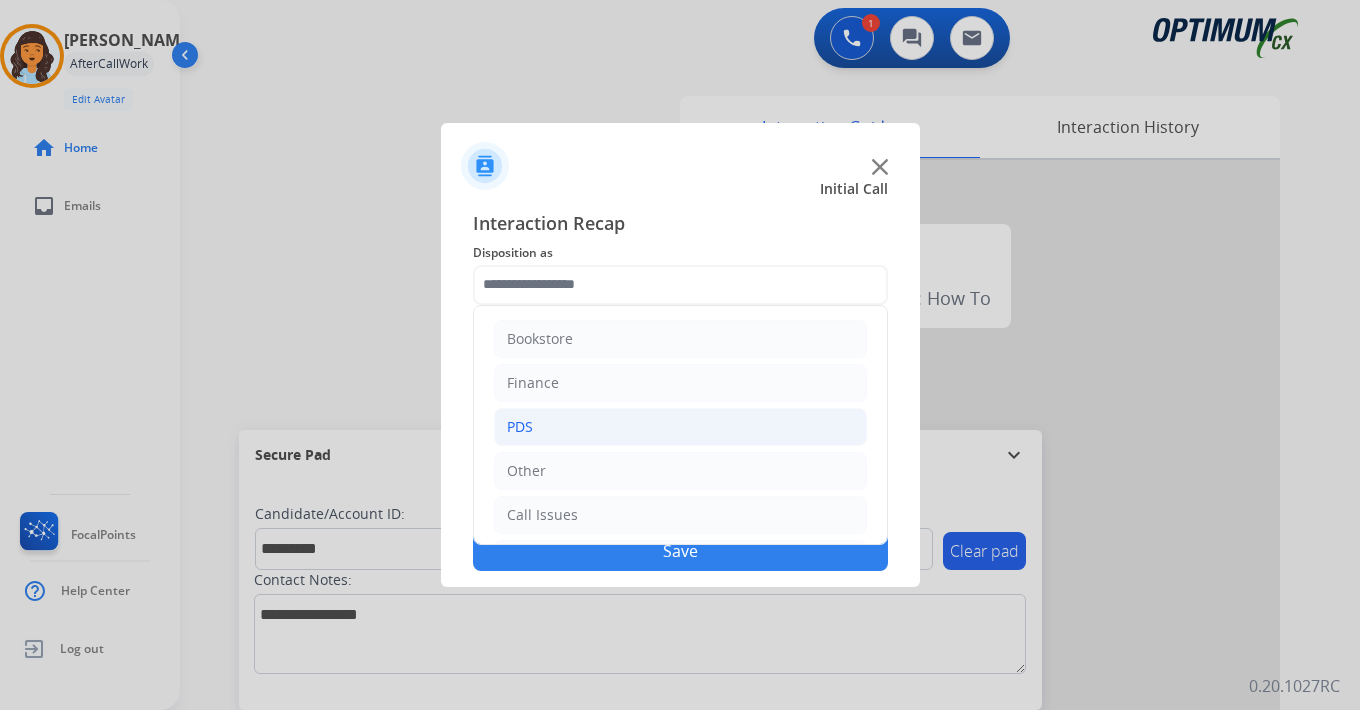 click on "PDS" 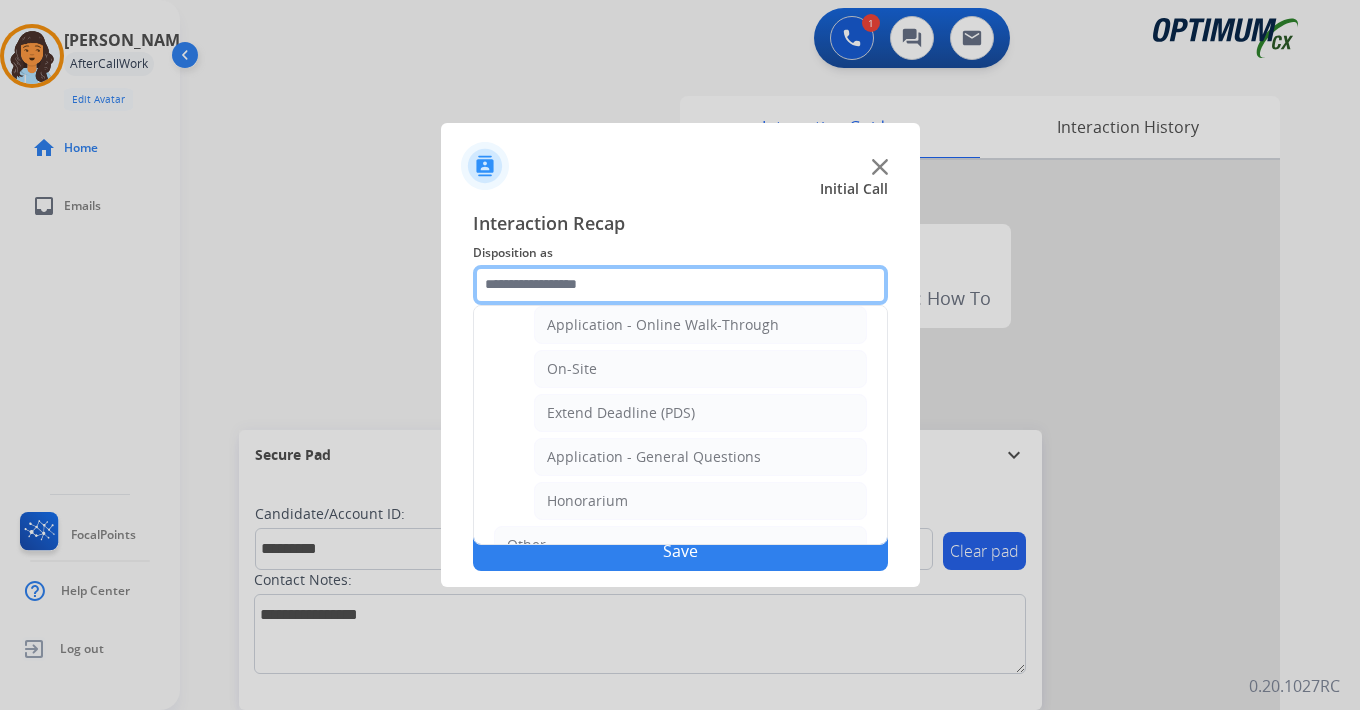 scroll, scrollTop: 550, scrollLeft: 0, axis: vertical 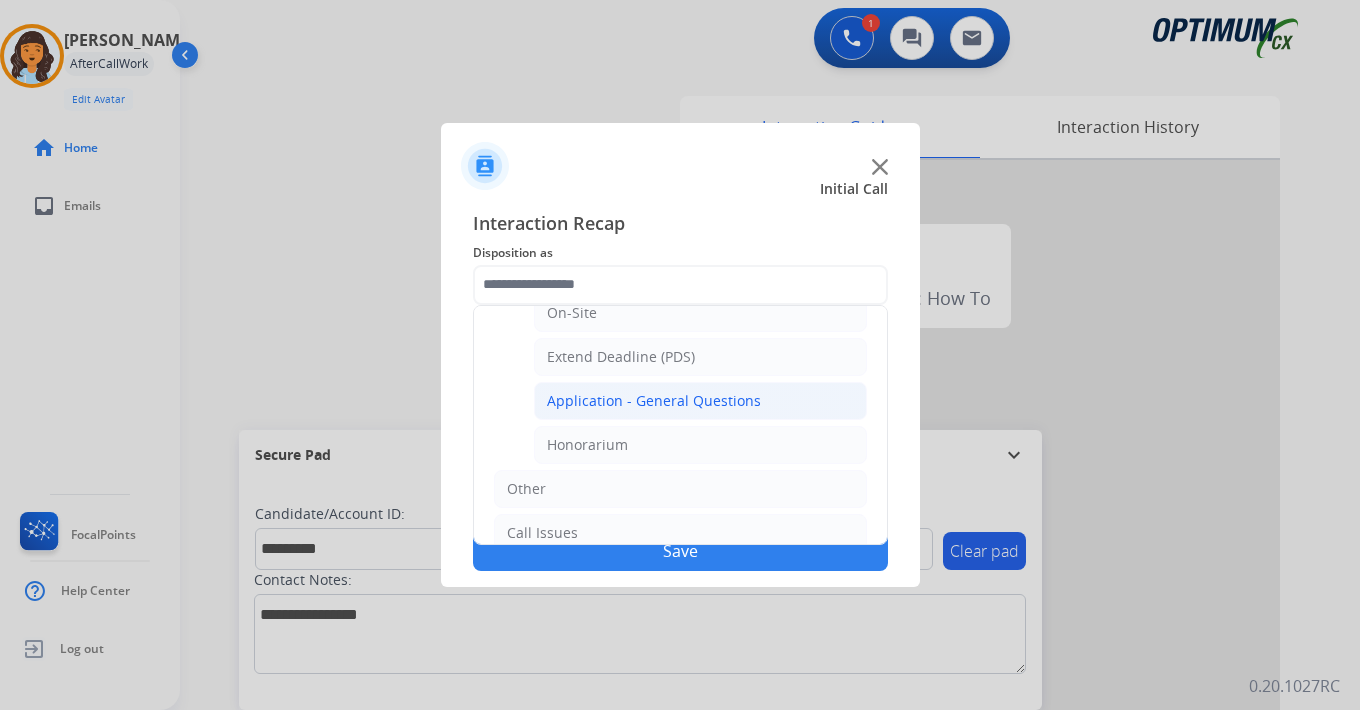 click on "Application - General Questions" 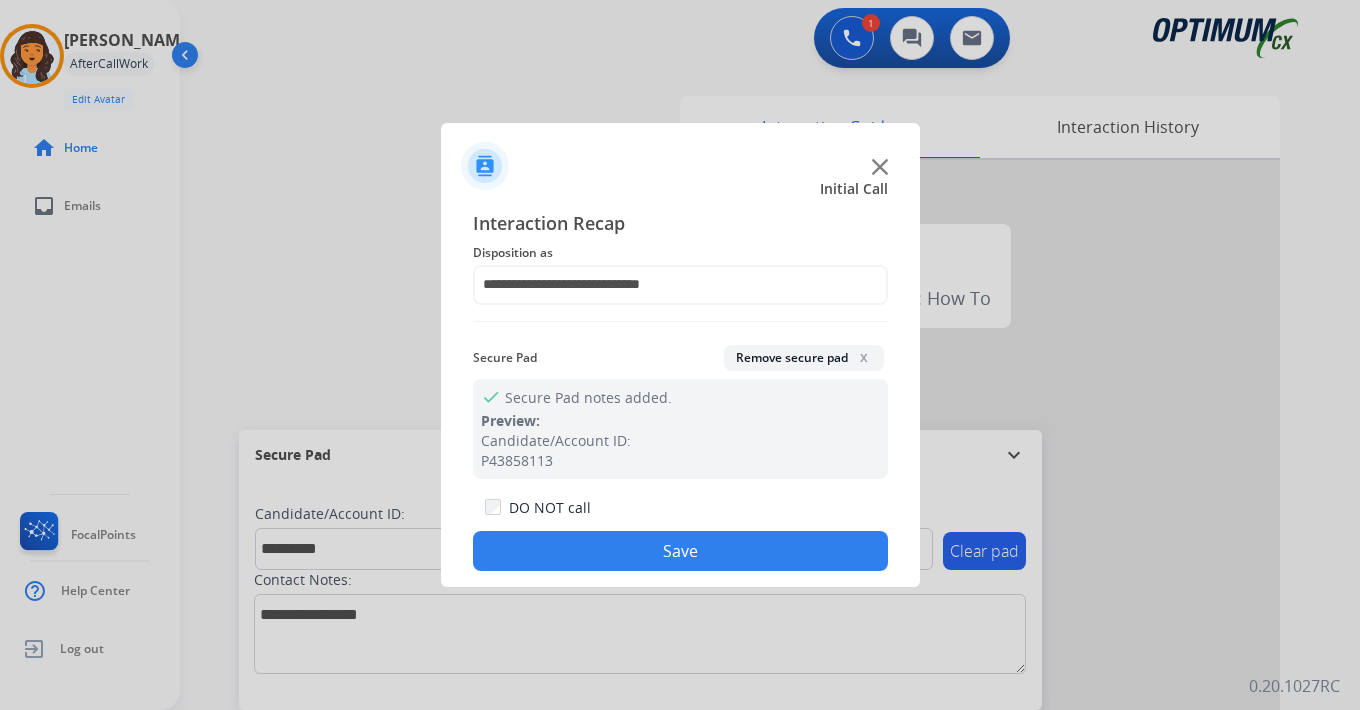 click on "Save" 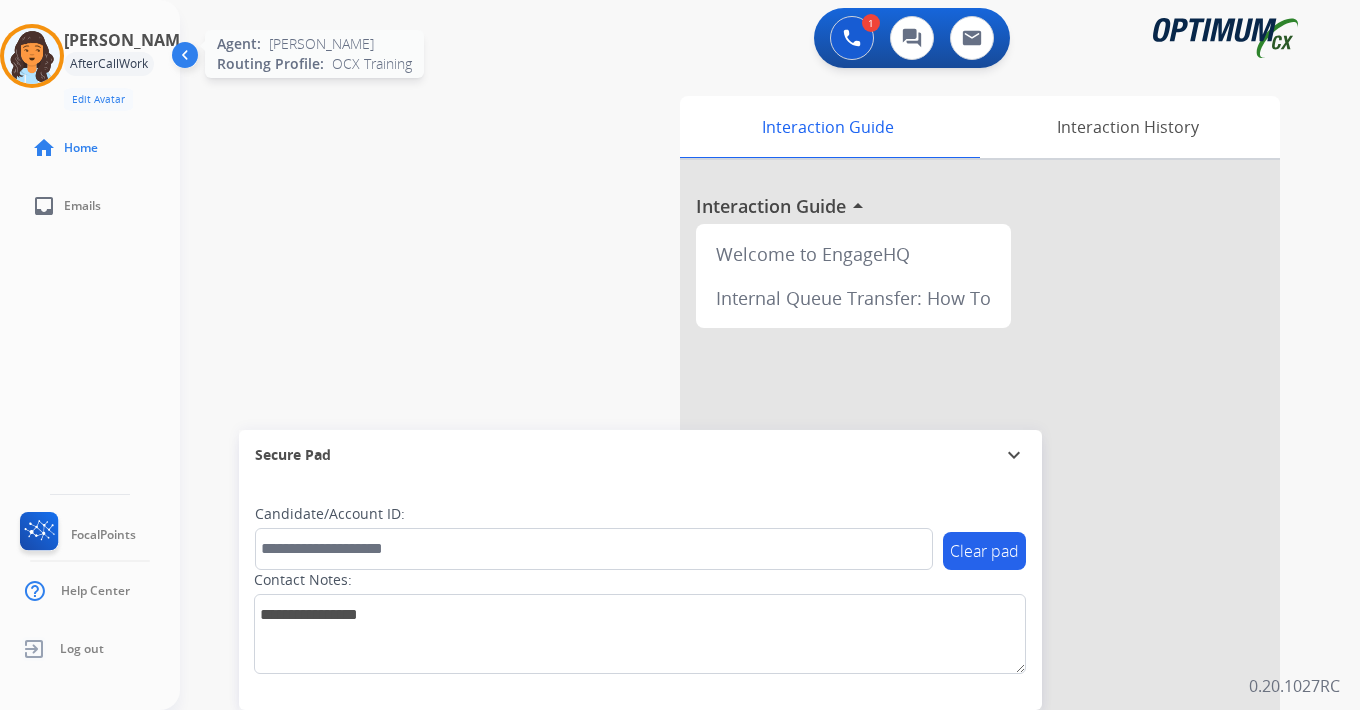 click at bounding box center [32, 56] 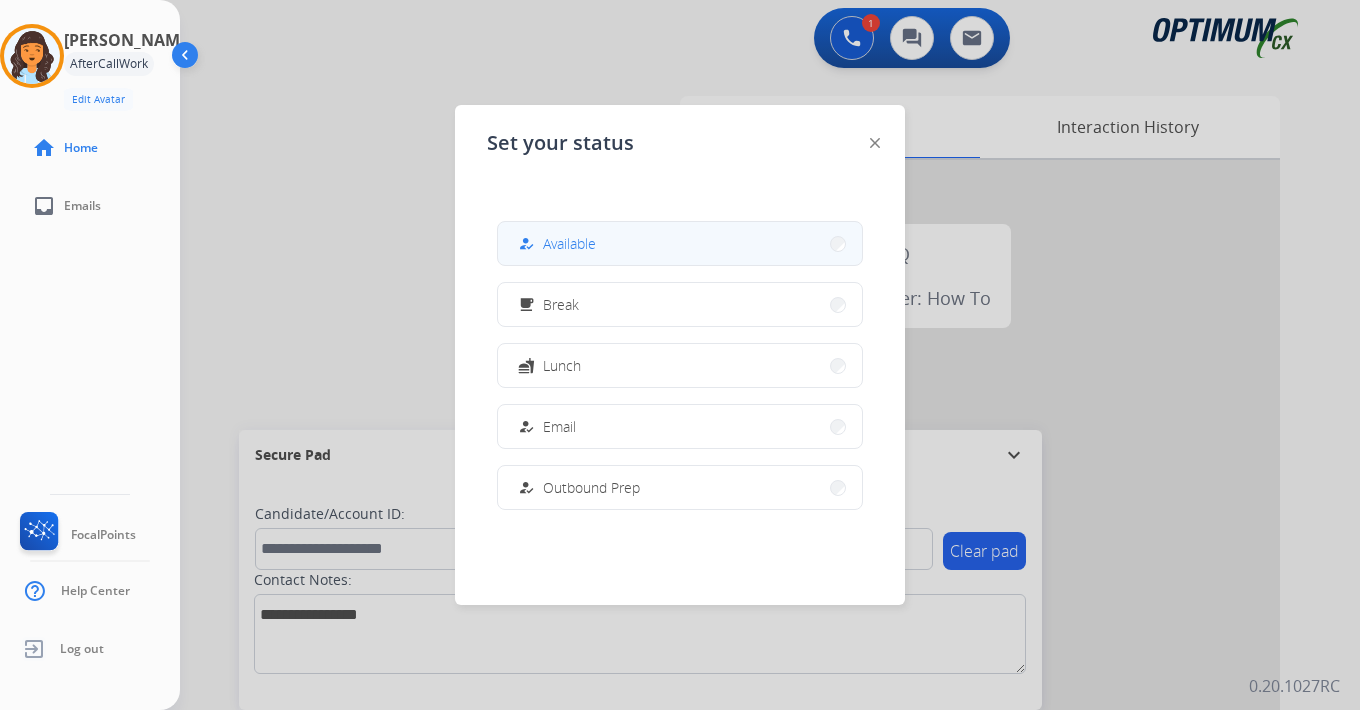 click on "how_to_reg Available" at bounding box center (680, 243) 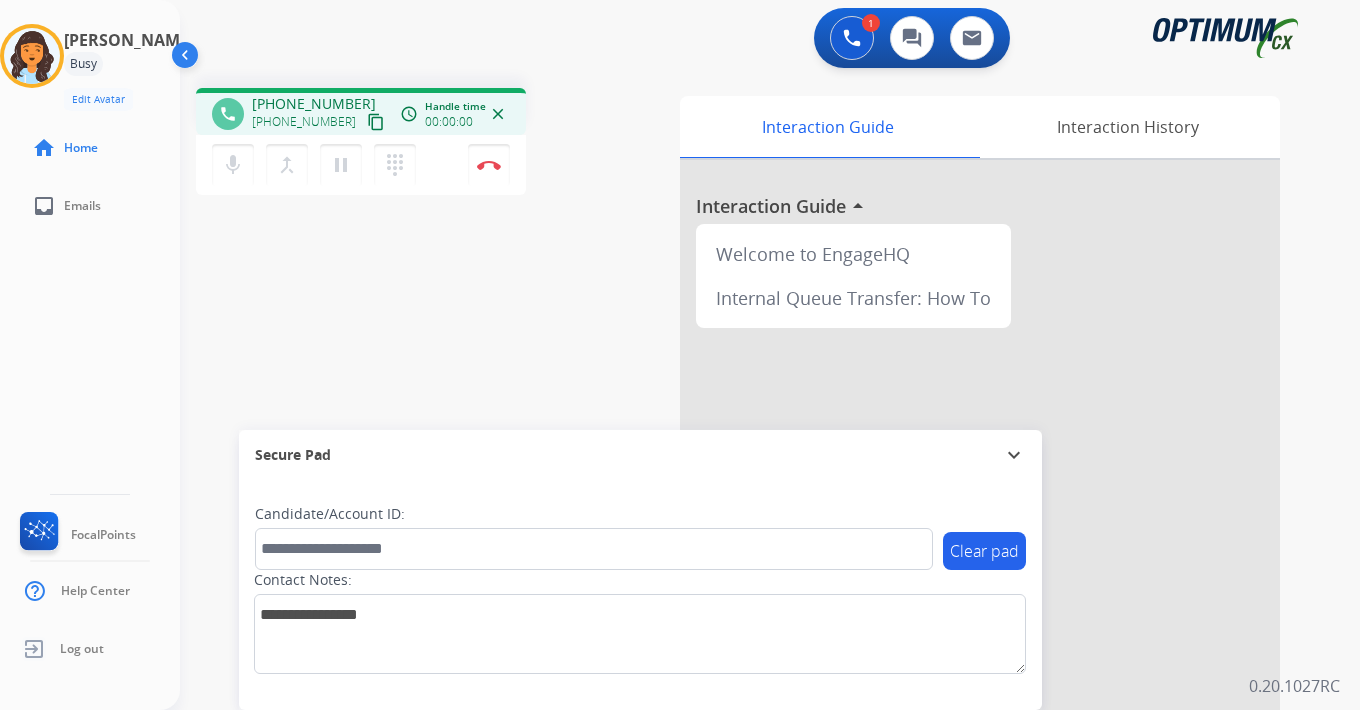 click on "content_copy" at bounding box center (376, 122) 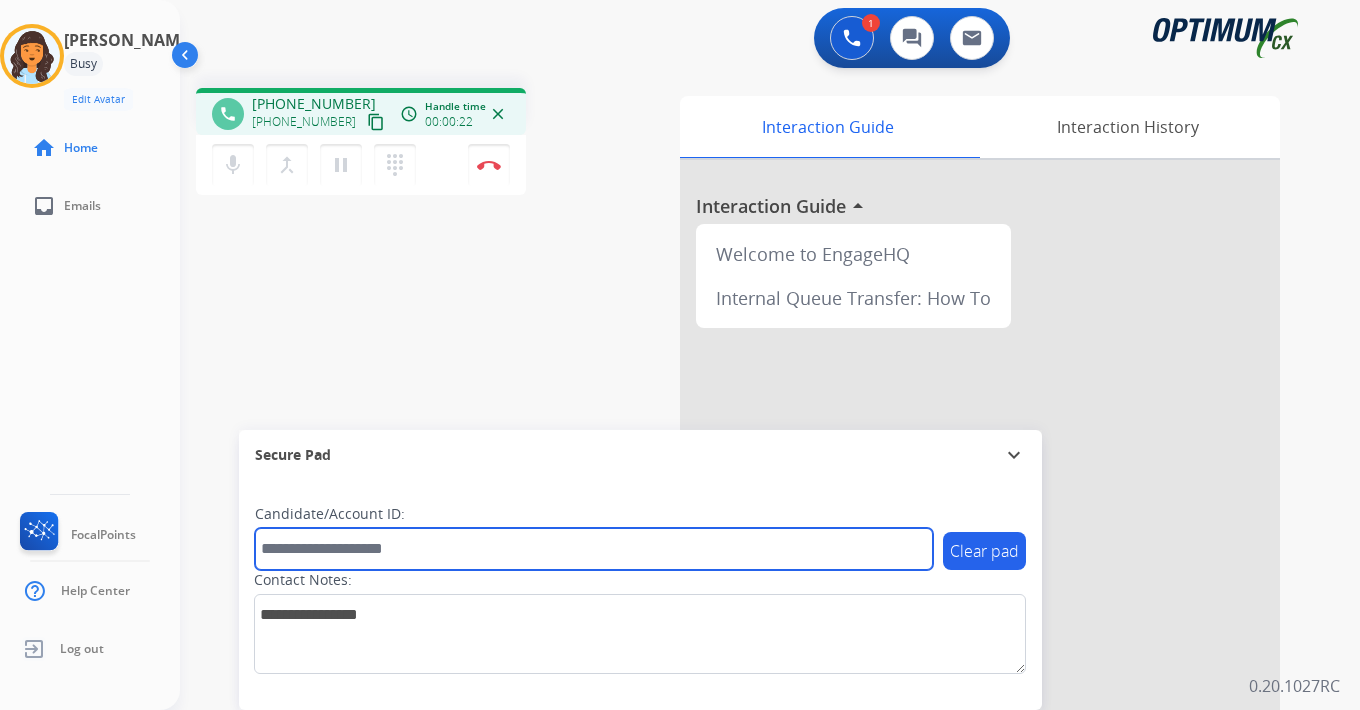 click at bounding box center (594, 549) 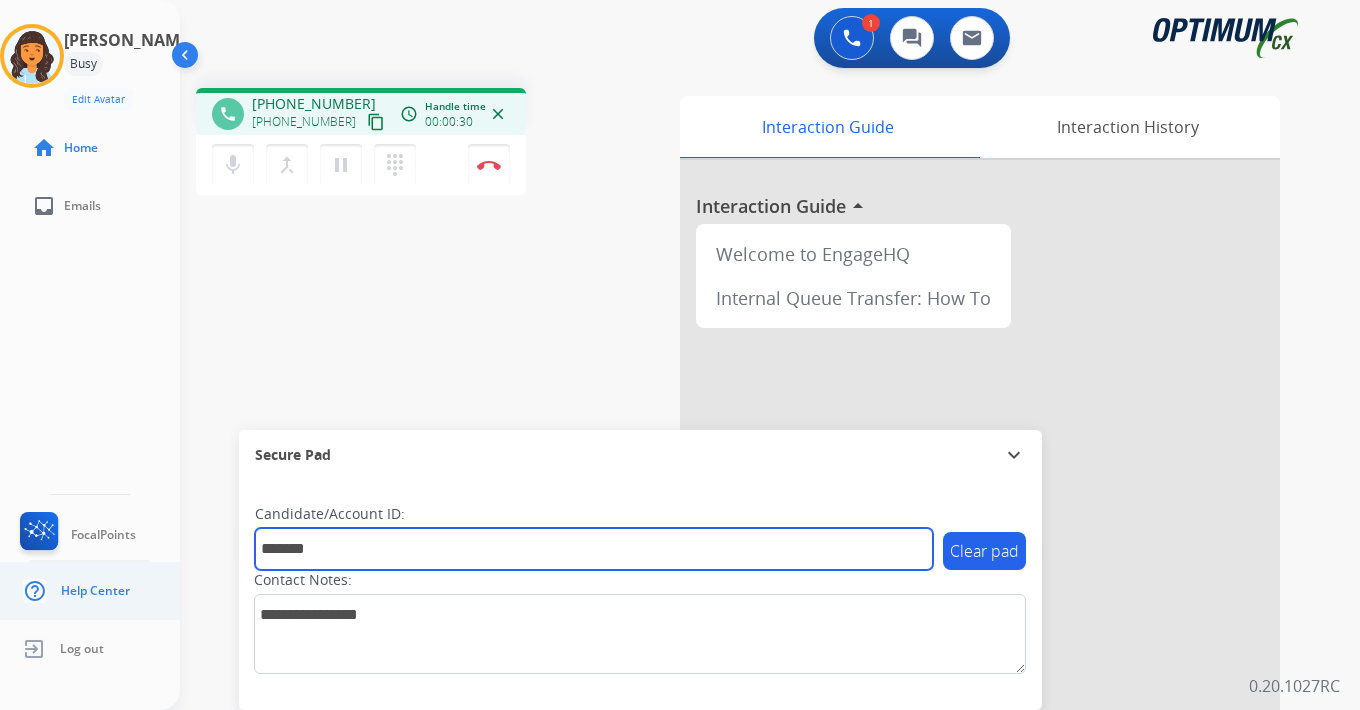type on "*******" 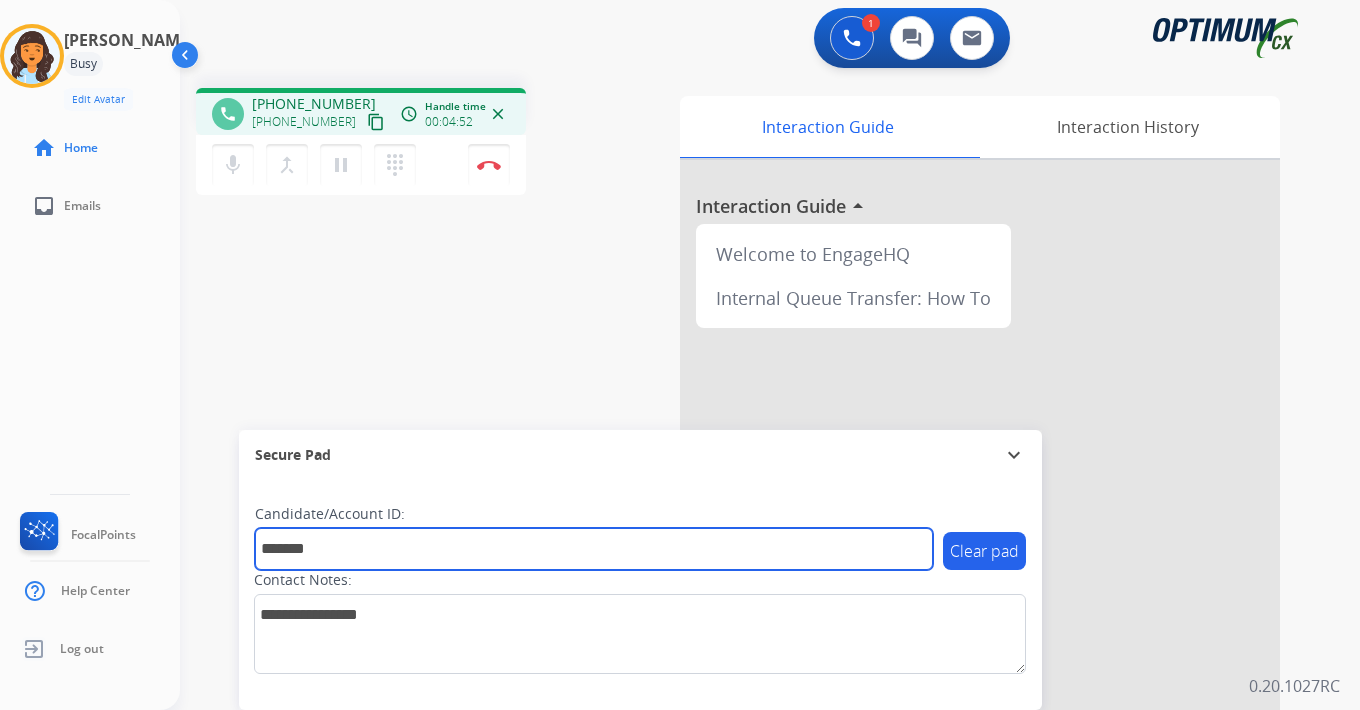 click on "*******" at bounding box center (594, 549) 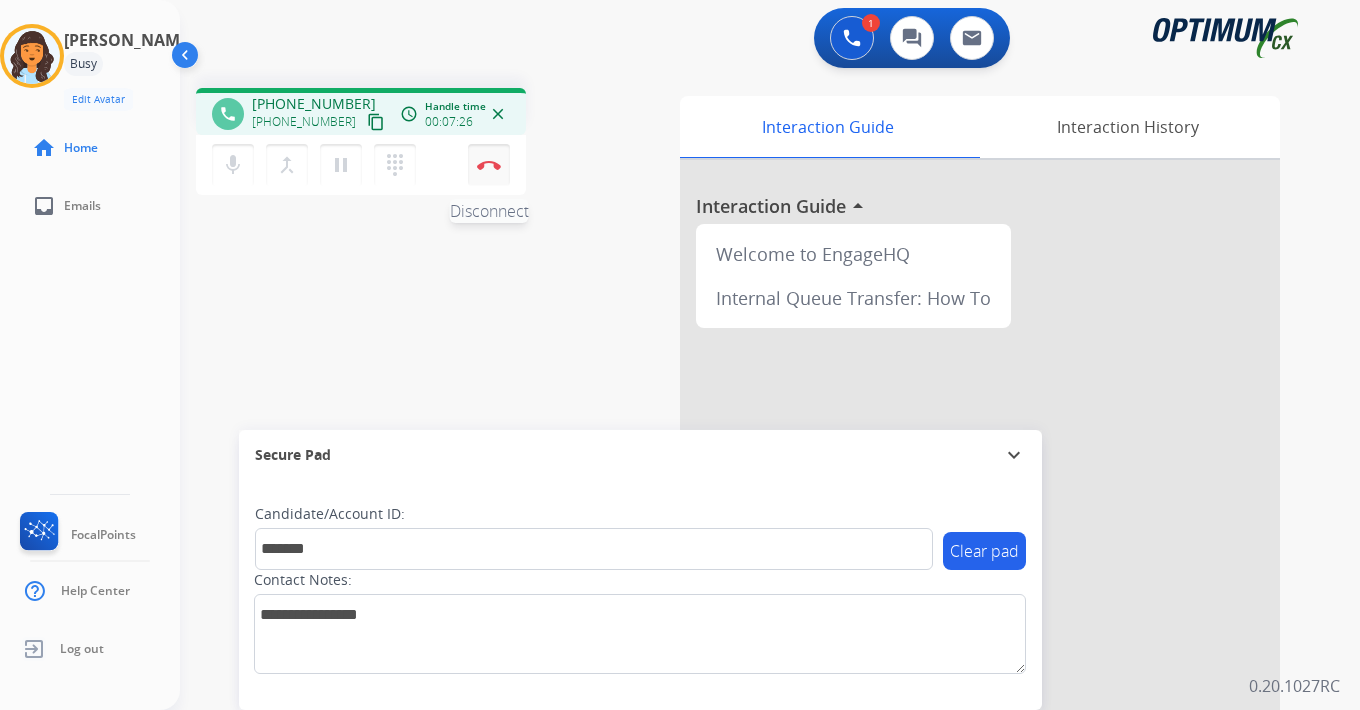 click at bounding box center [489, 165] 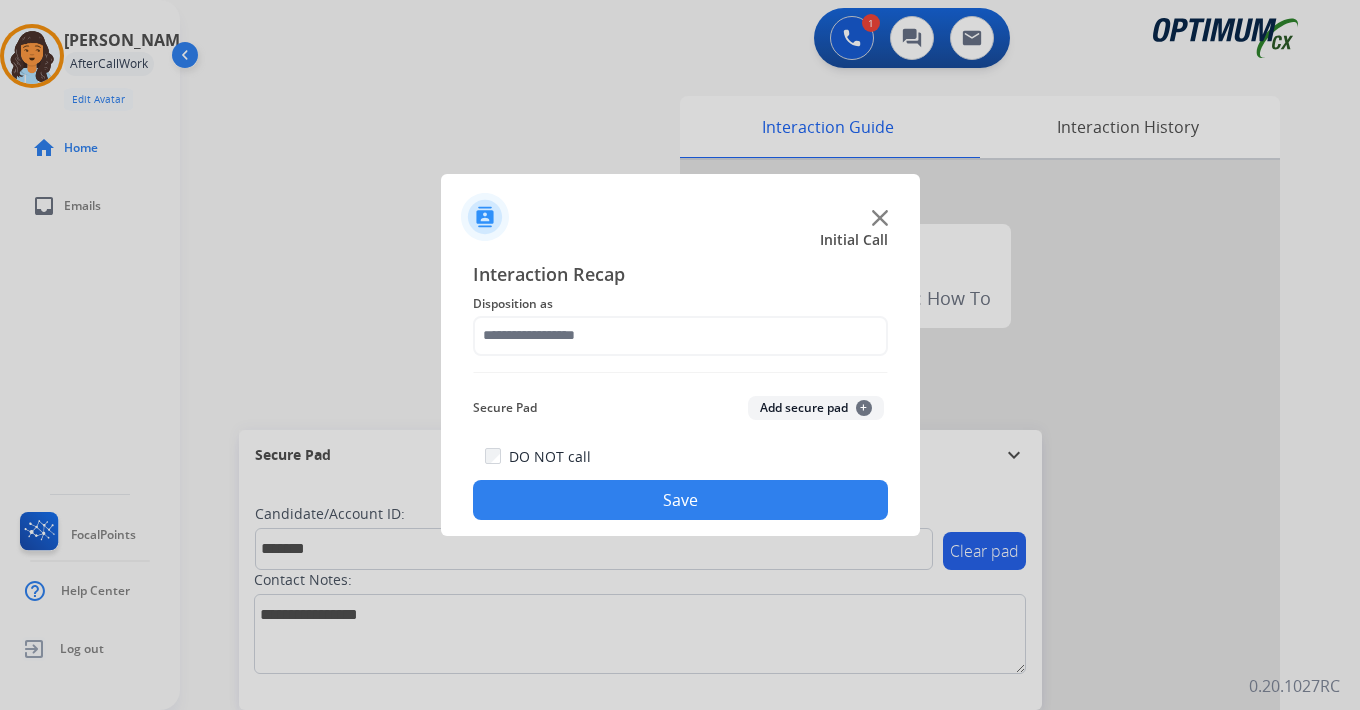 click on "Secure Pad  Add secure pad  +" 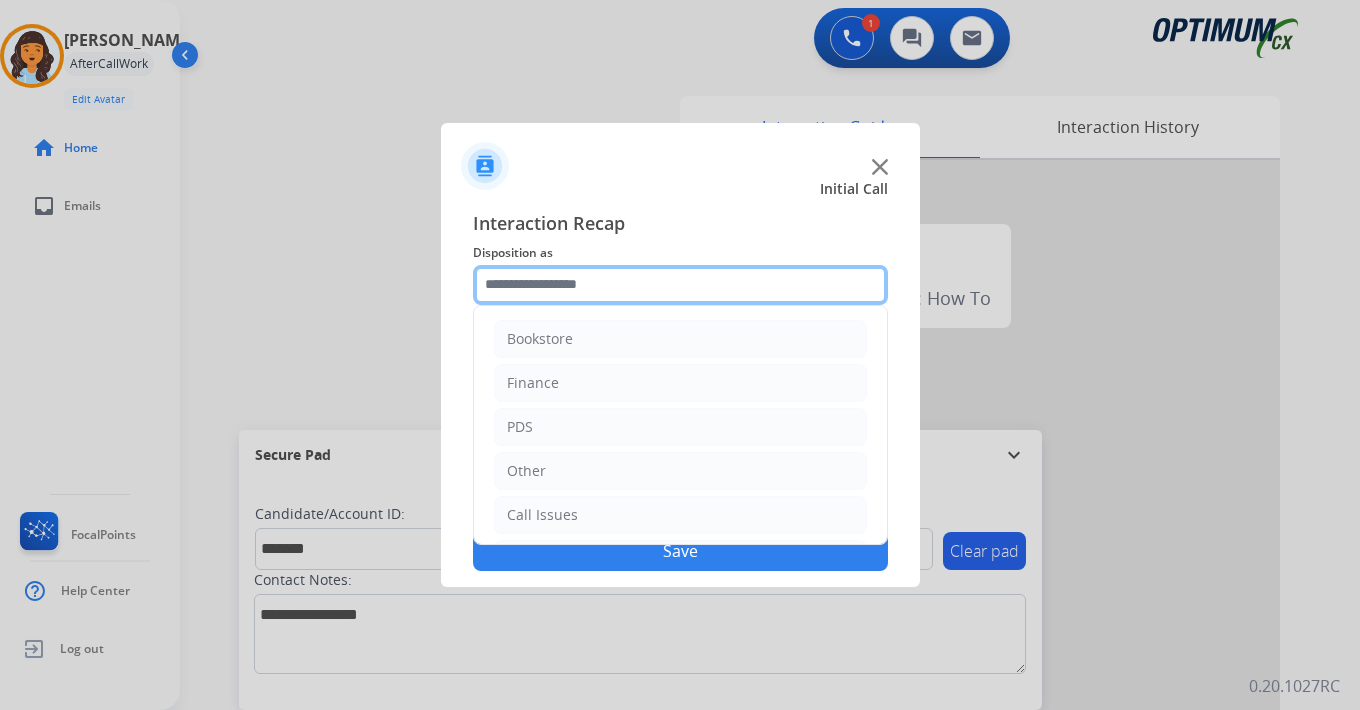 click 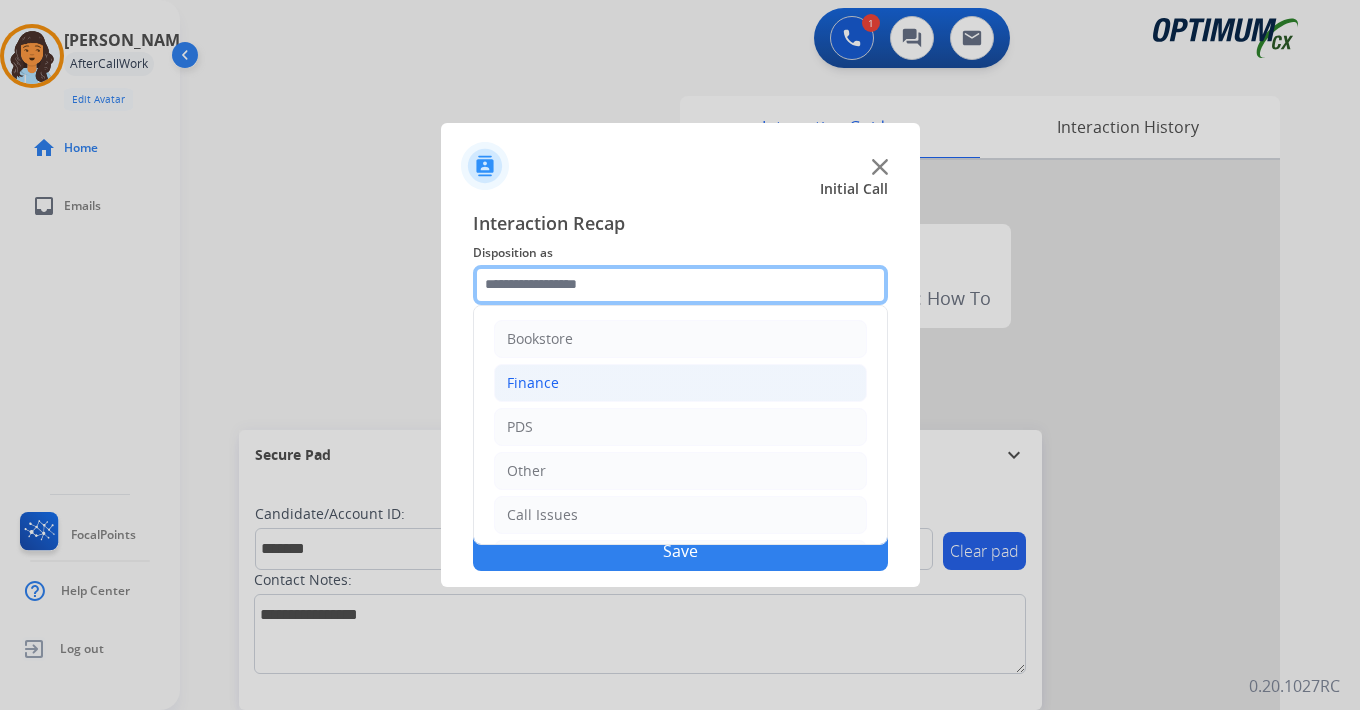 scroll, scrollTop: 136, scrollLeft: 0, axis: vertical 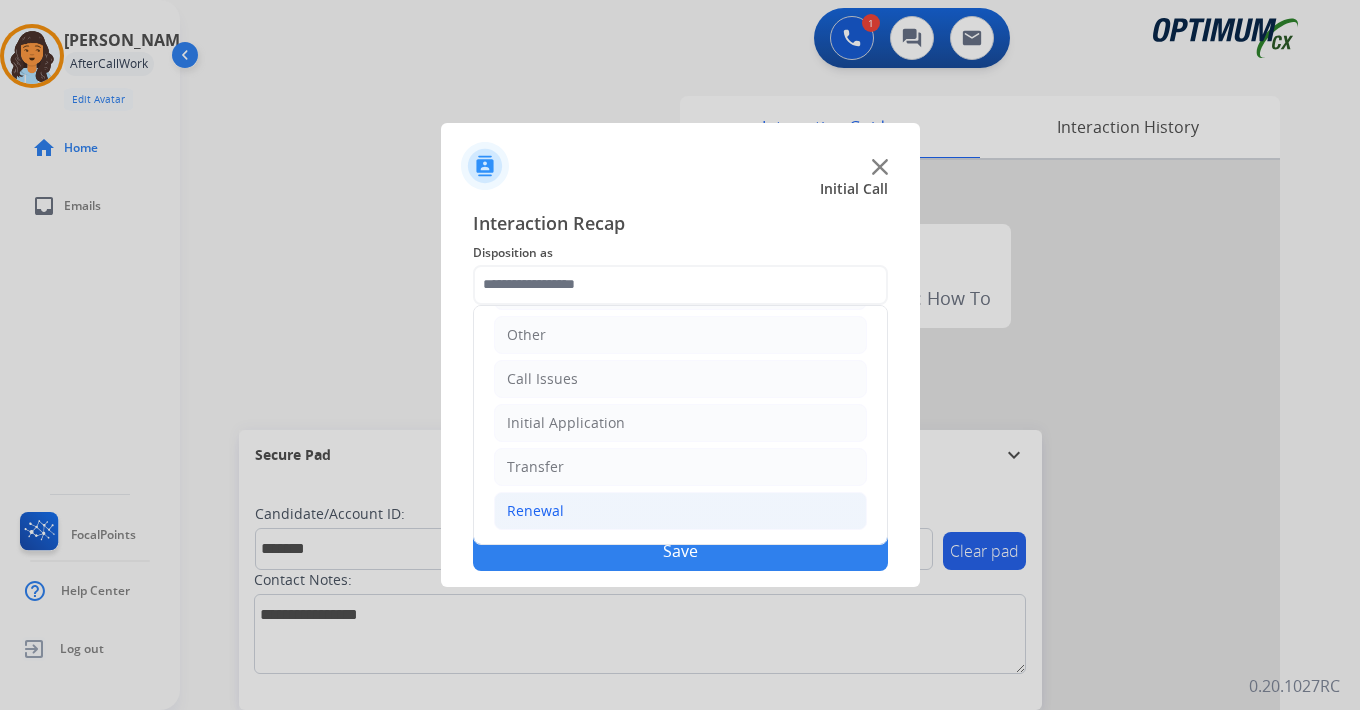 click on "Renewal" 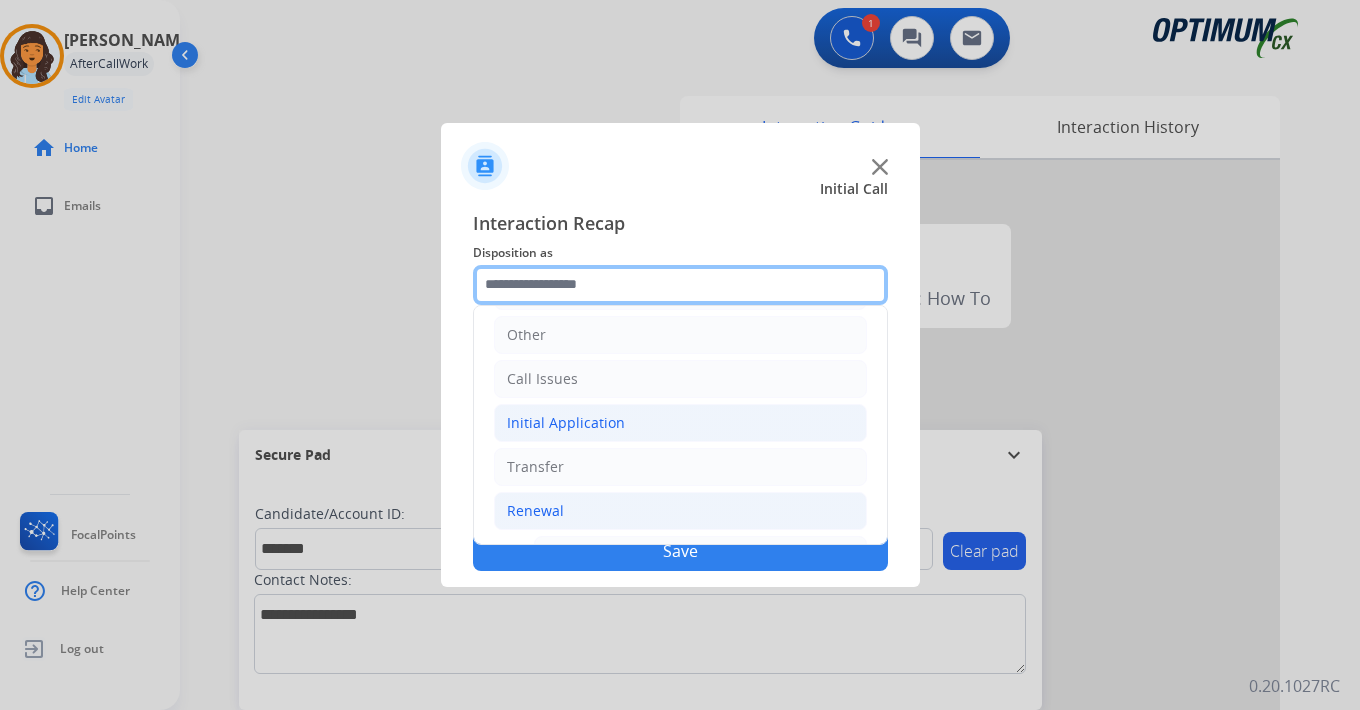scroll, scrollTop: 469, scrollLeft: 0, axis: vertical 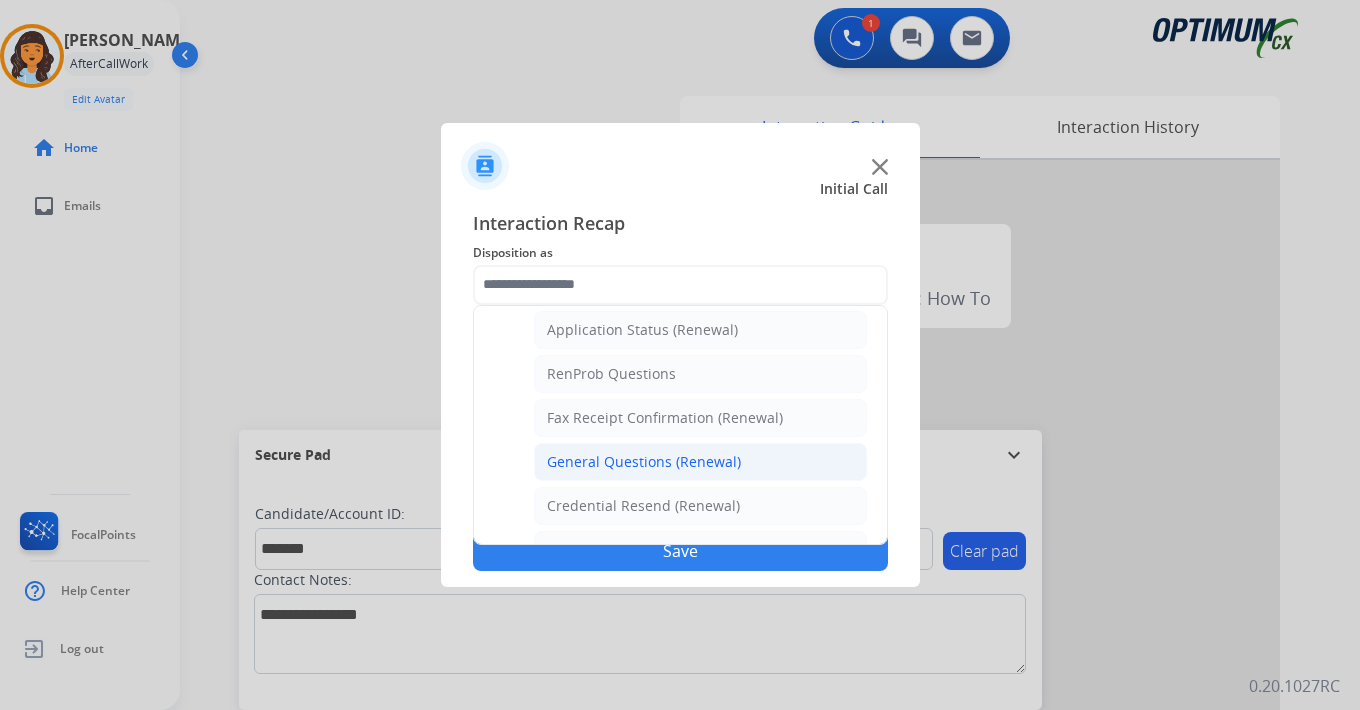 click on "General Questions (Renewal)" 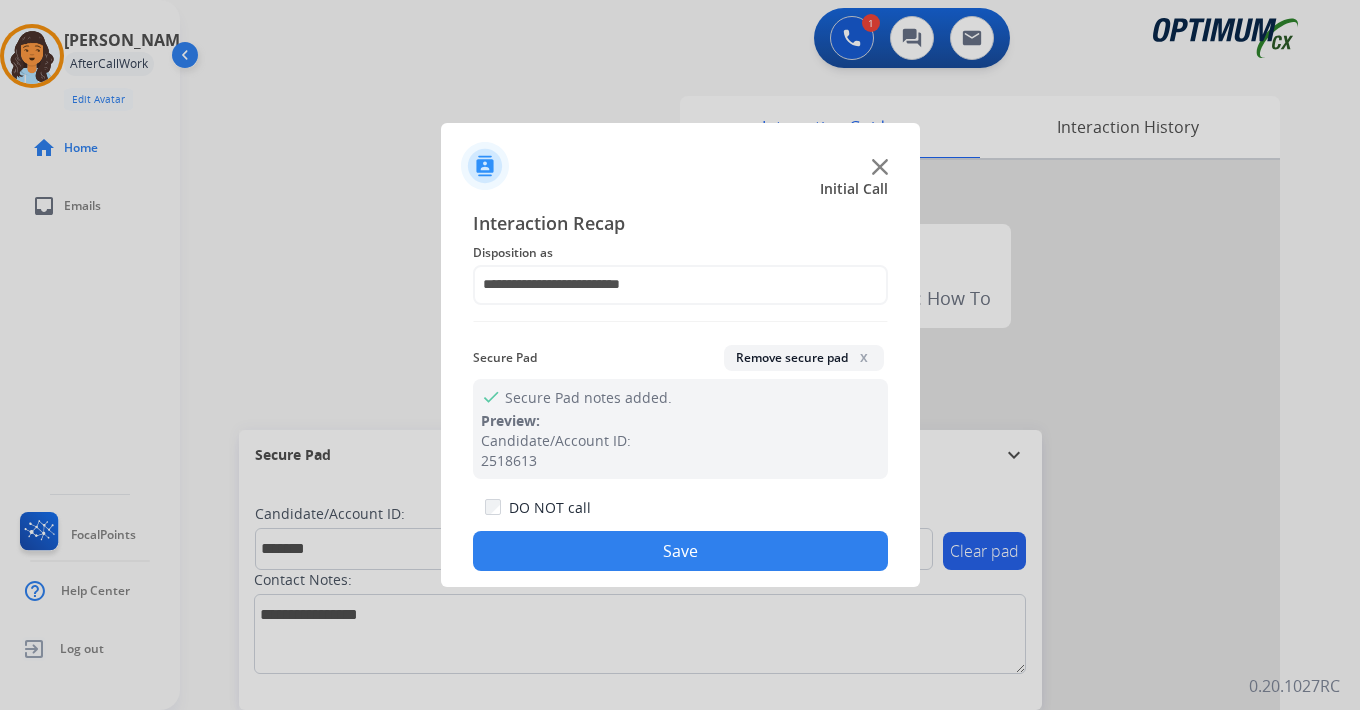 click on "Save" 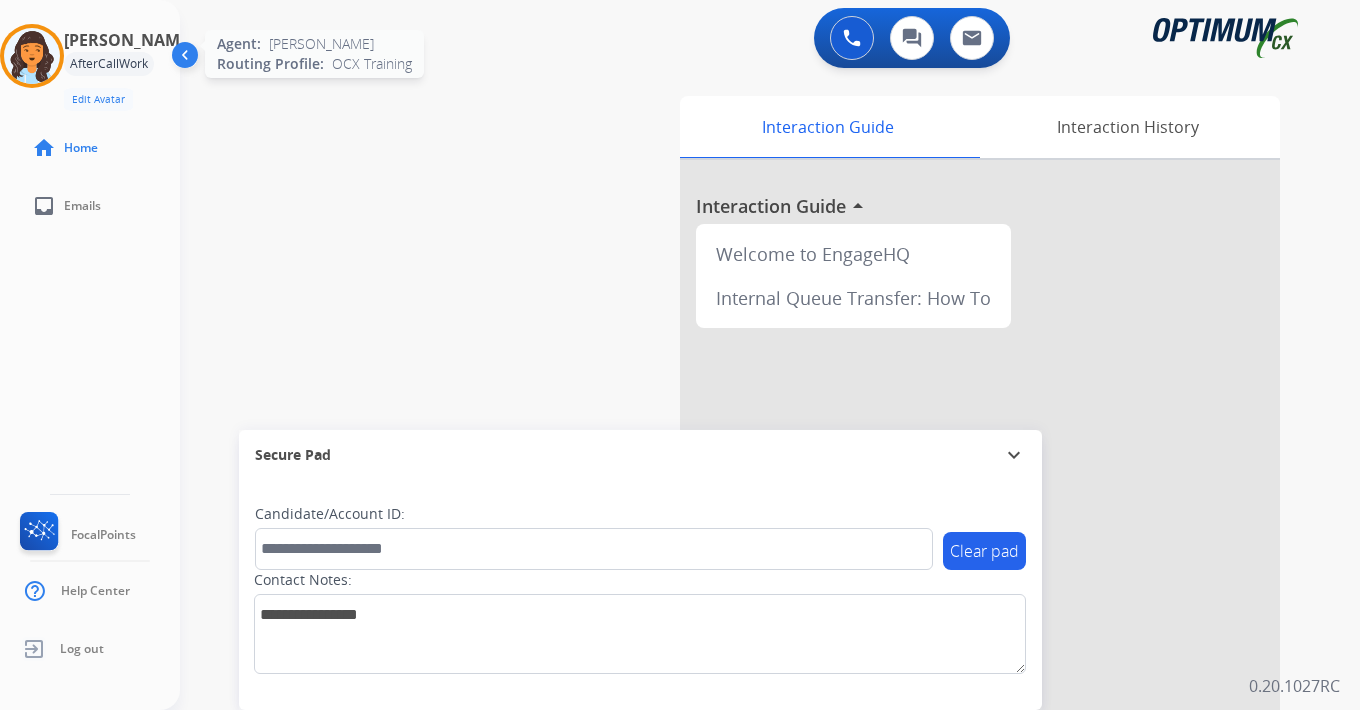 click at bounding box center (32, 56) 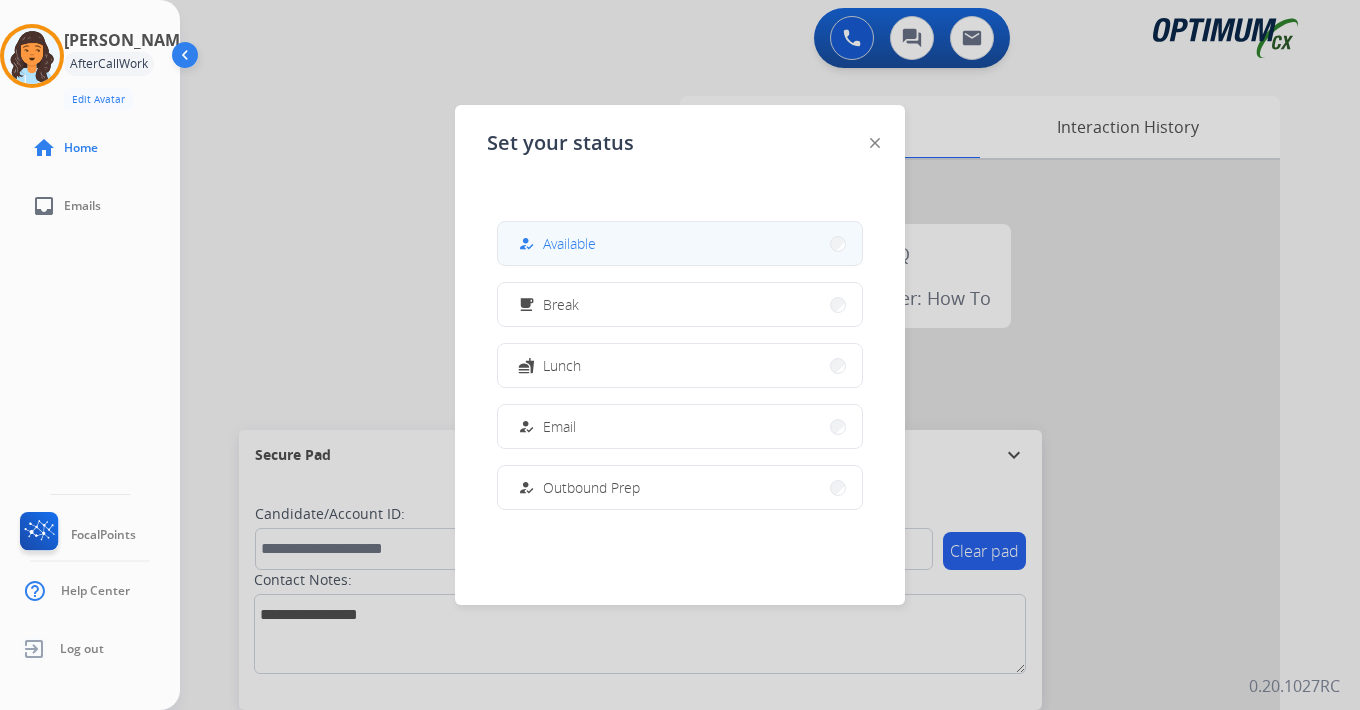 click on "Available" at bounding box center [569, 243] 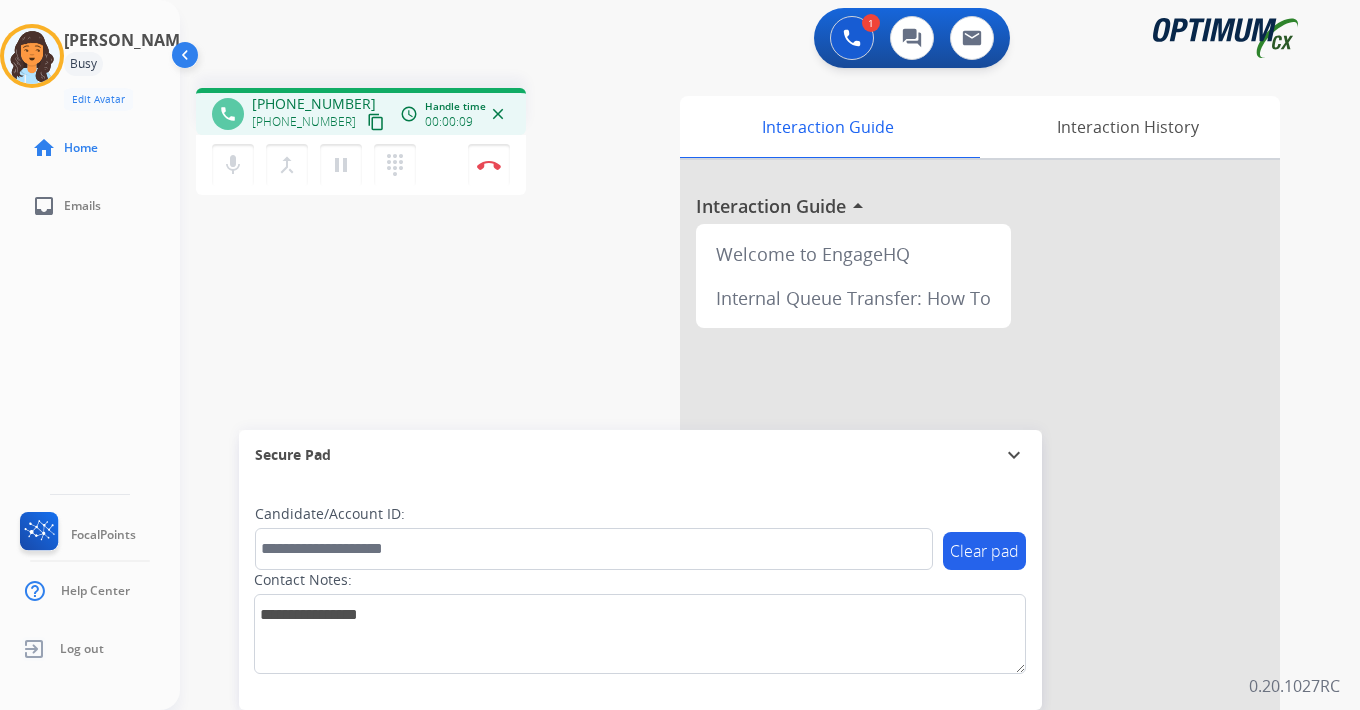 click on "content_copy" at bounding box center [376, 122] 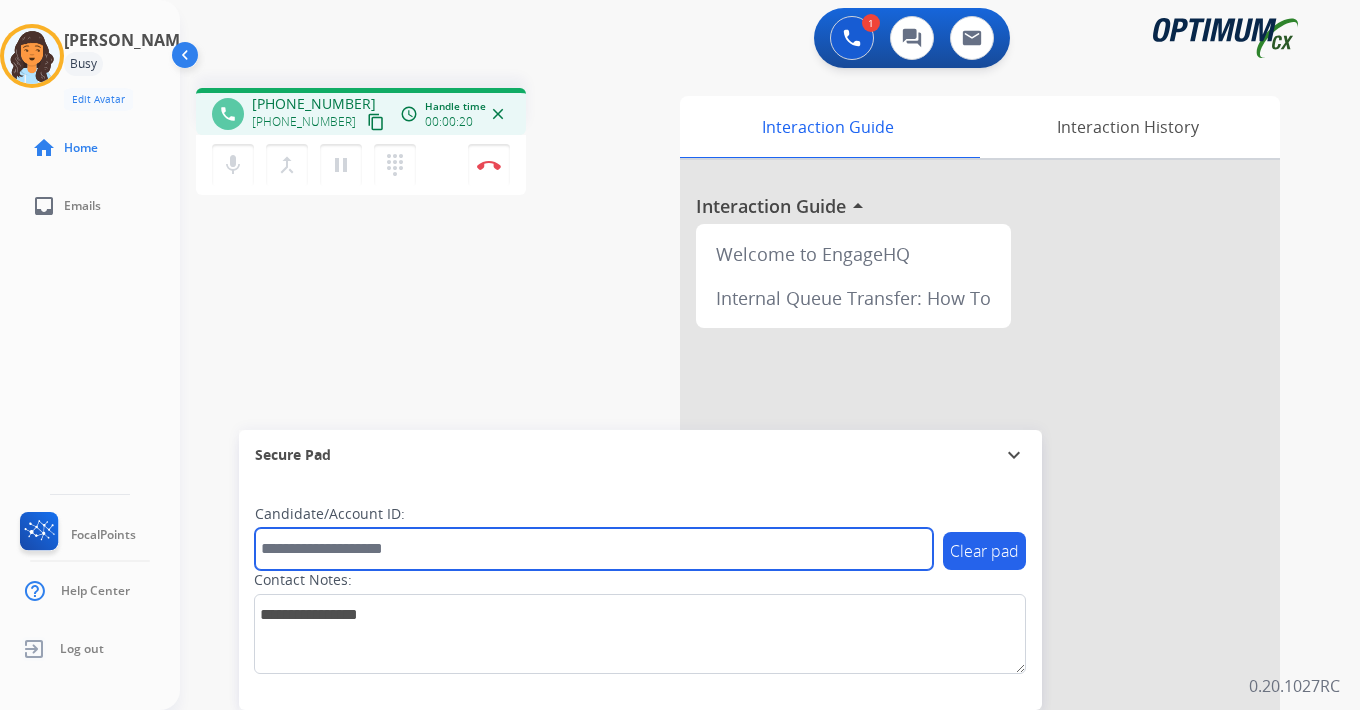click at bounding box center (594, 549) 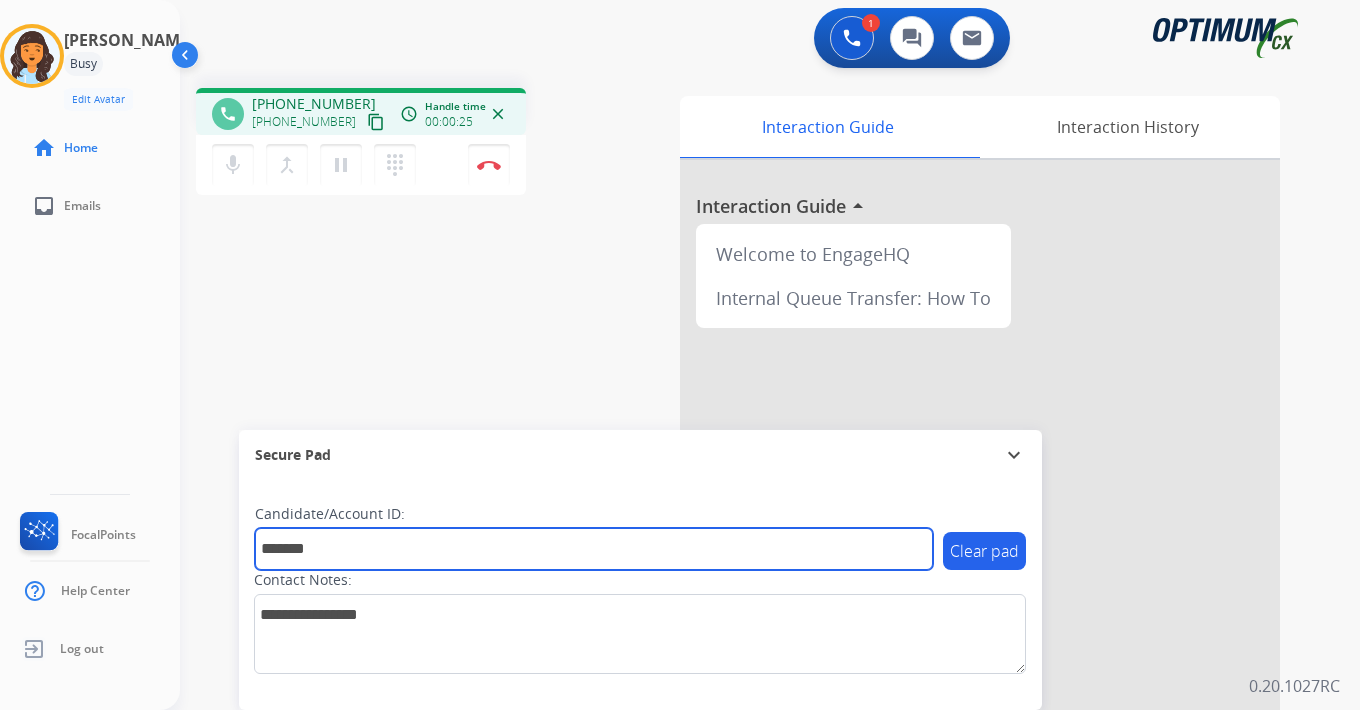 type on "*******" 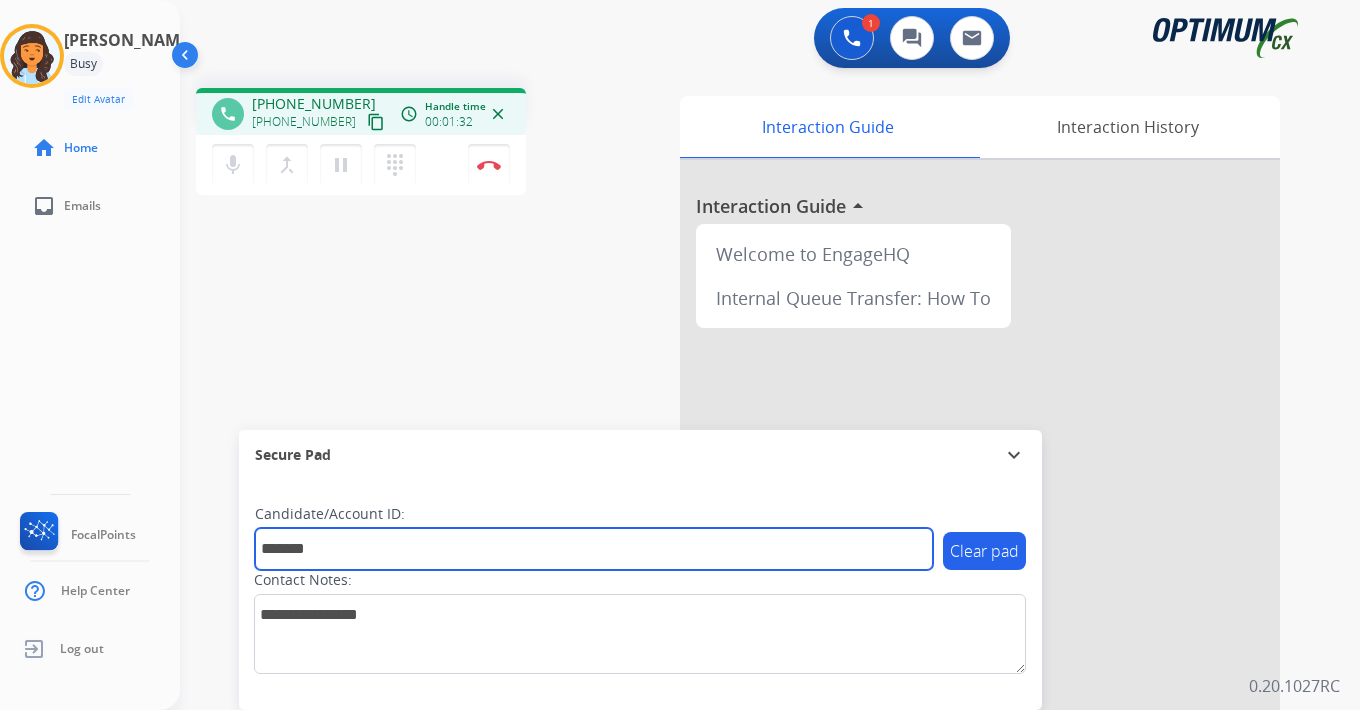 click on "*******" at bounding box center (594, 549) 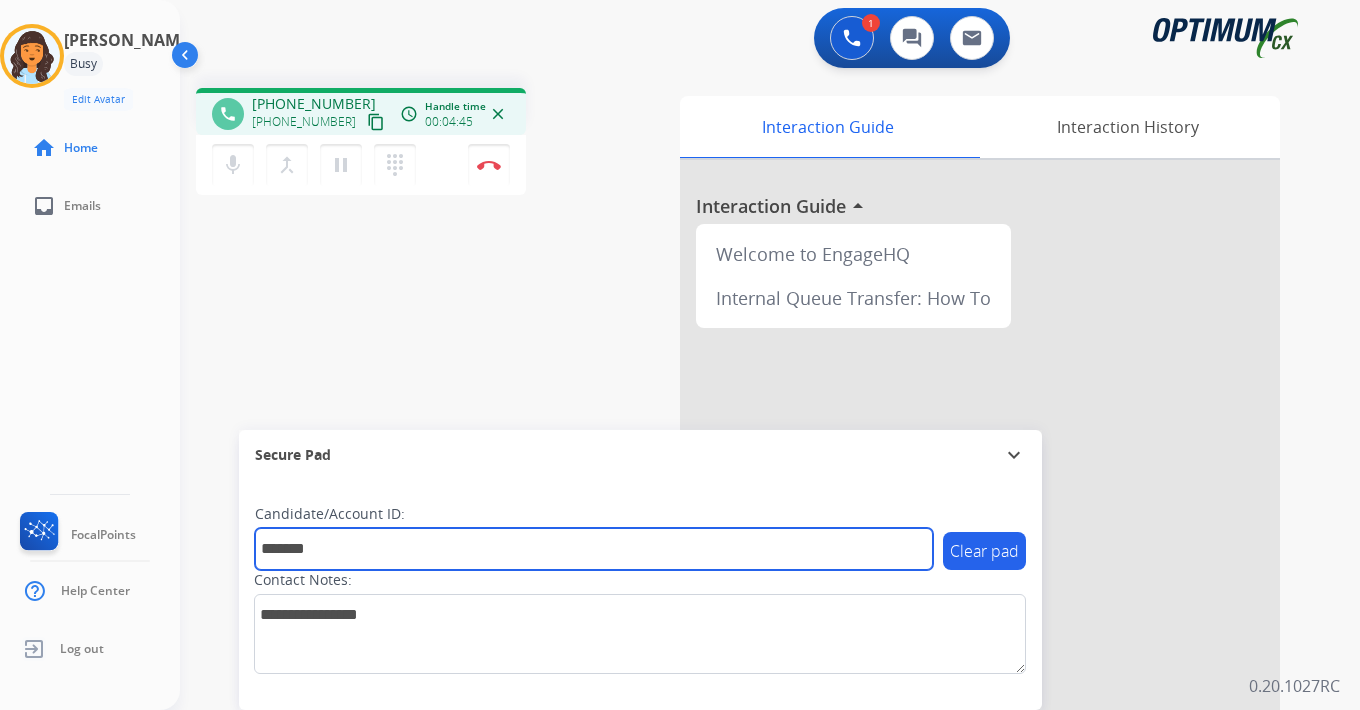 click on "*******" at bounding box center (594, 549) 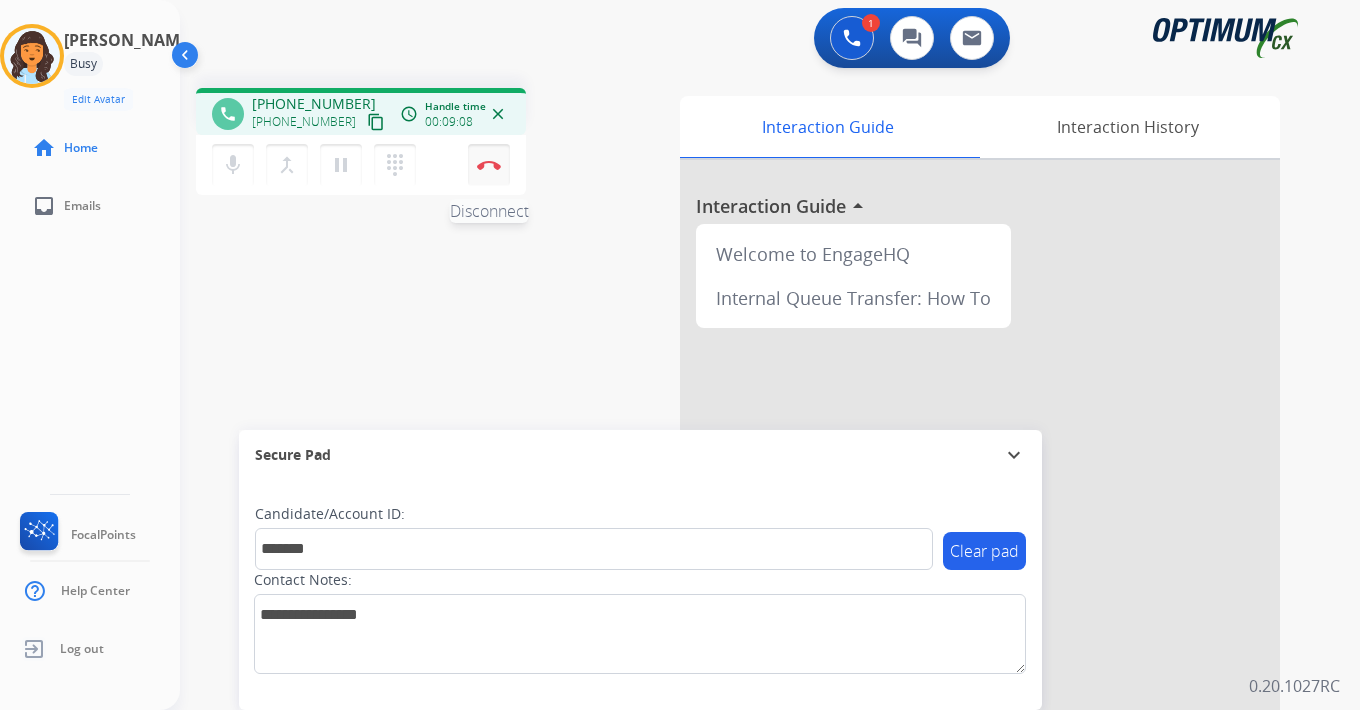 click at bounding box center [489, 165] 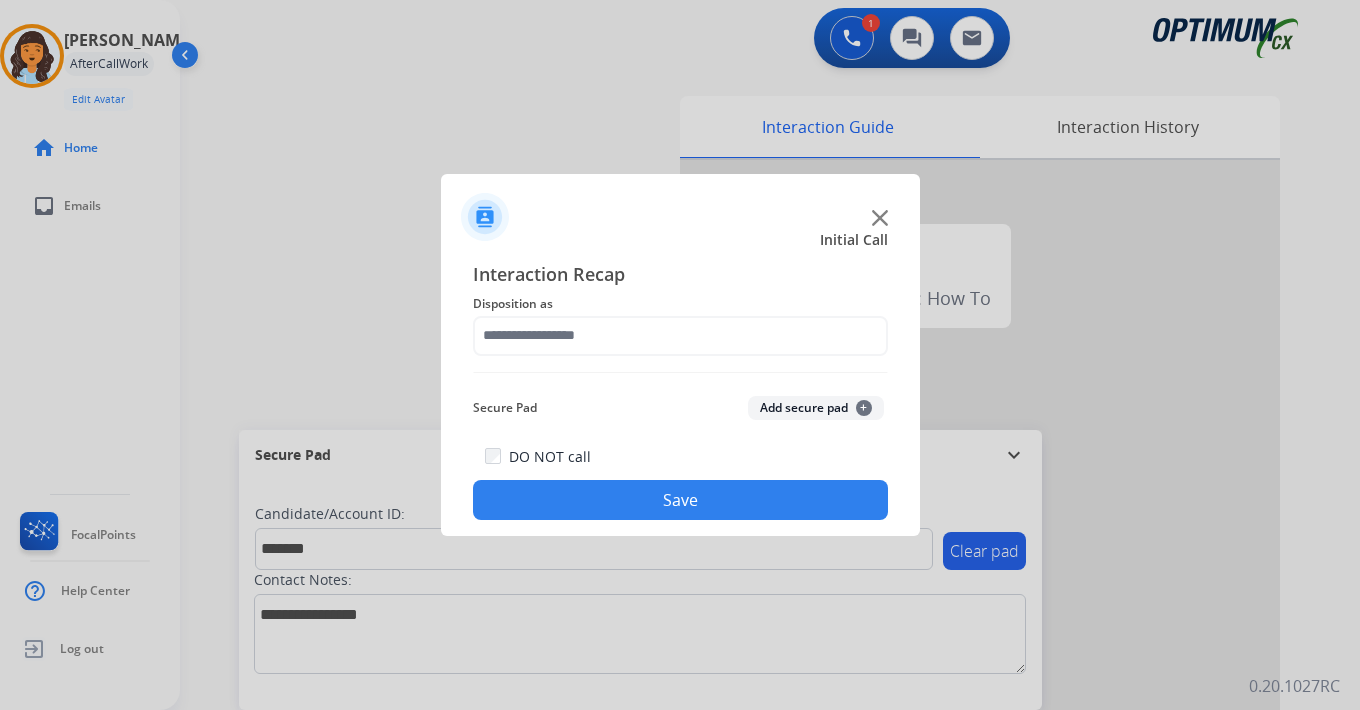 click on "Add secure pad  +" 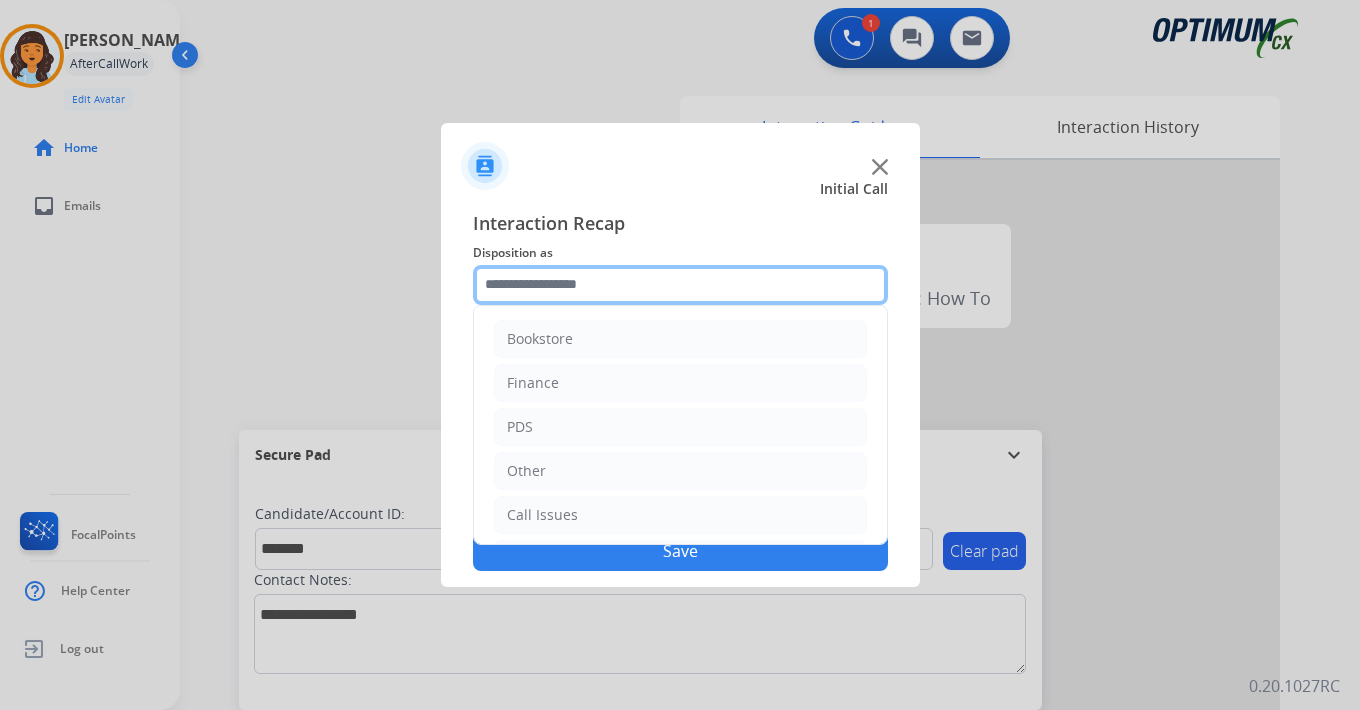 click 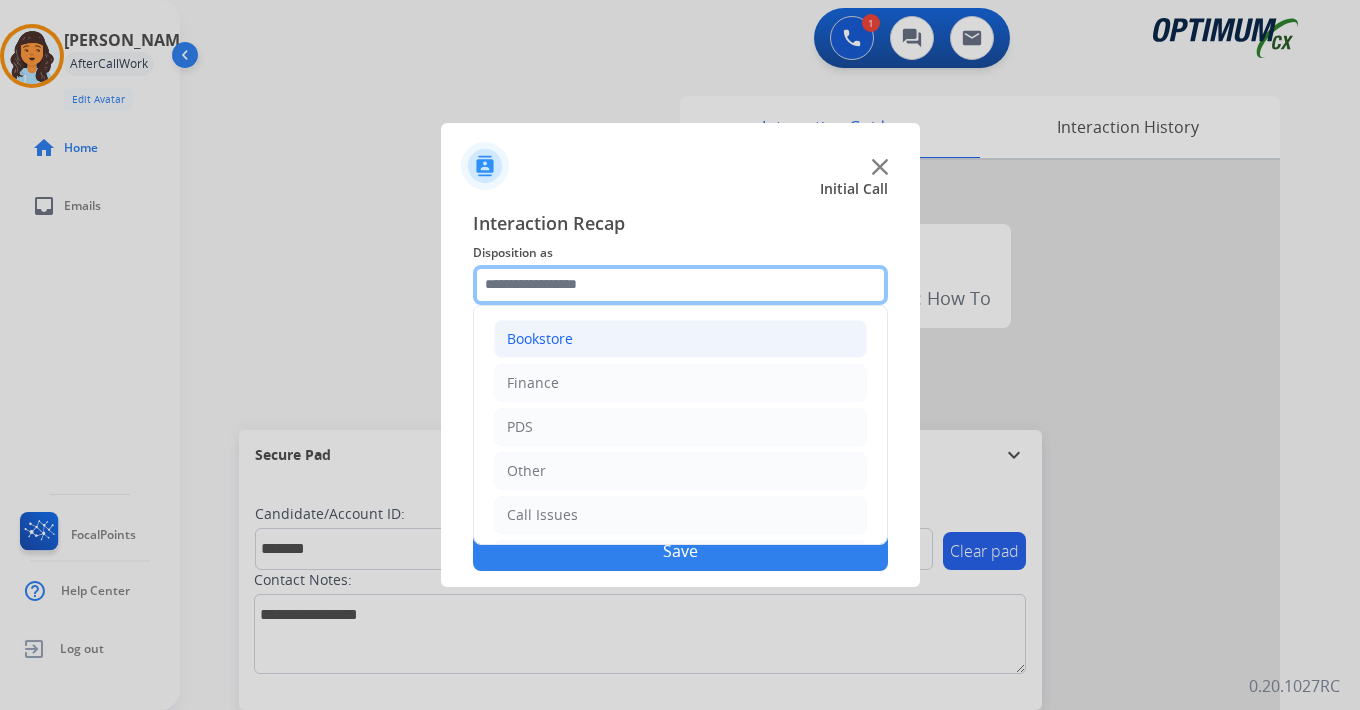 scroll, scrollTop: 136, scrollLeft: 0, axis: vertical 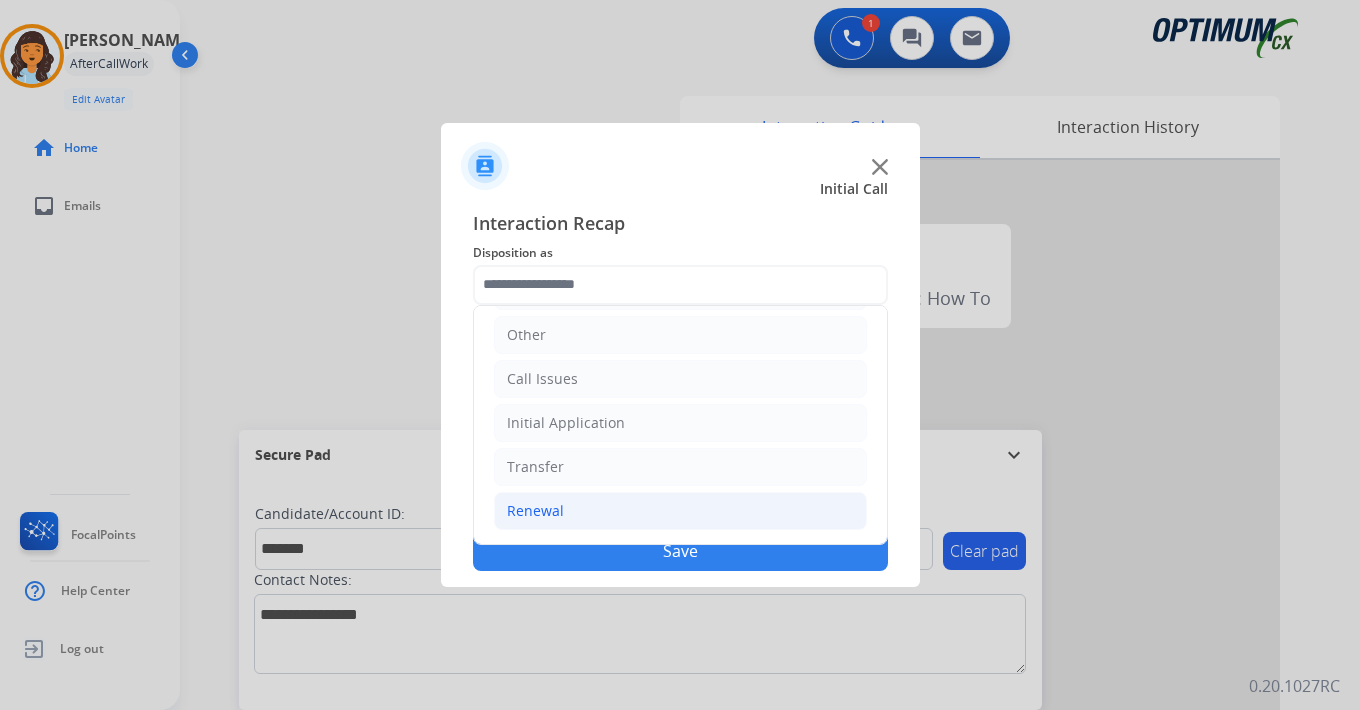click on "Renewal" 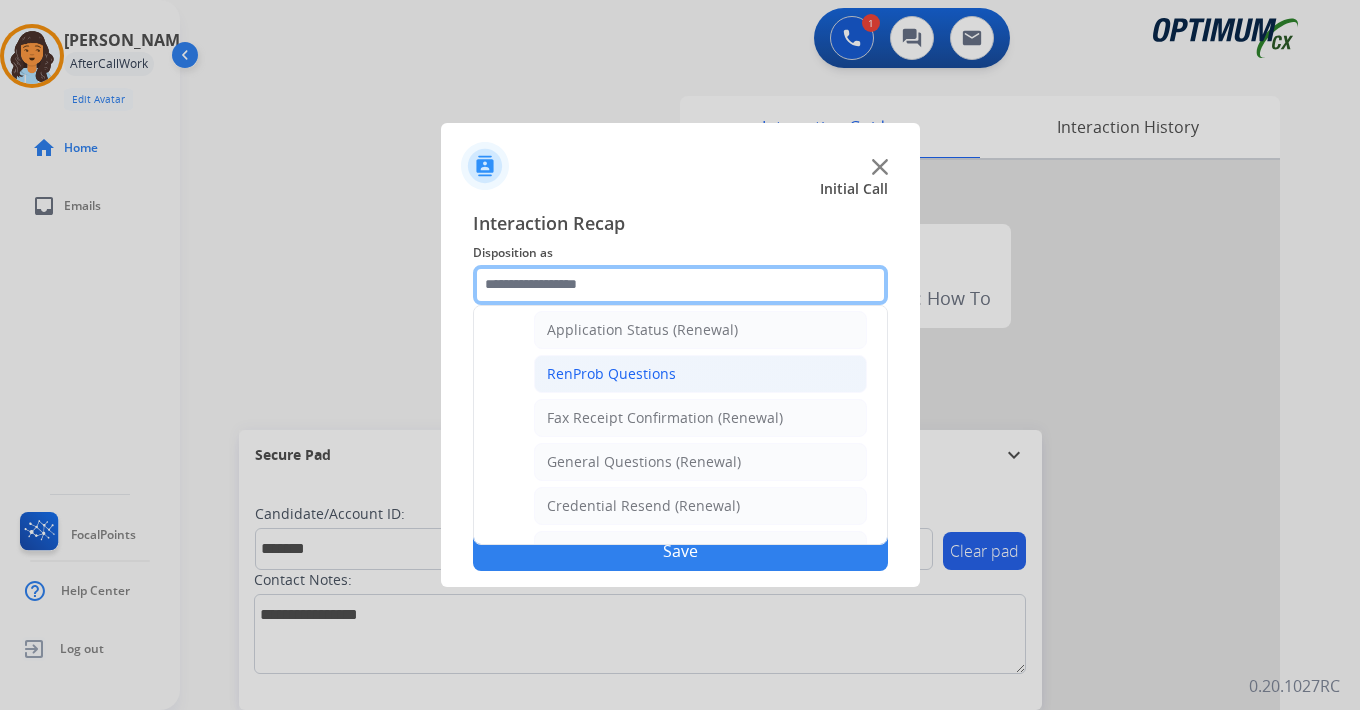 scroll, scrollTop: 772, scrollLeft: 0, axis: vertical 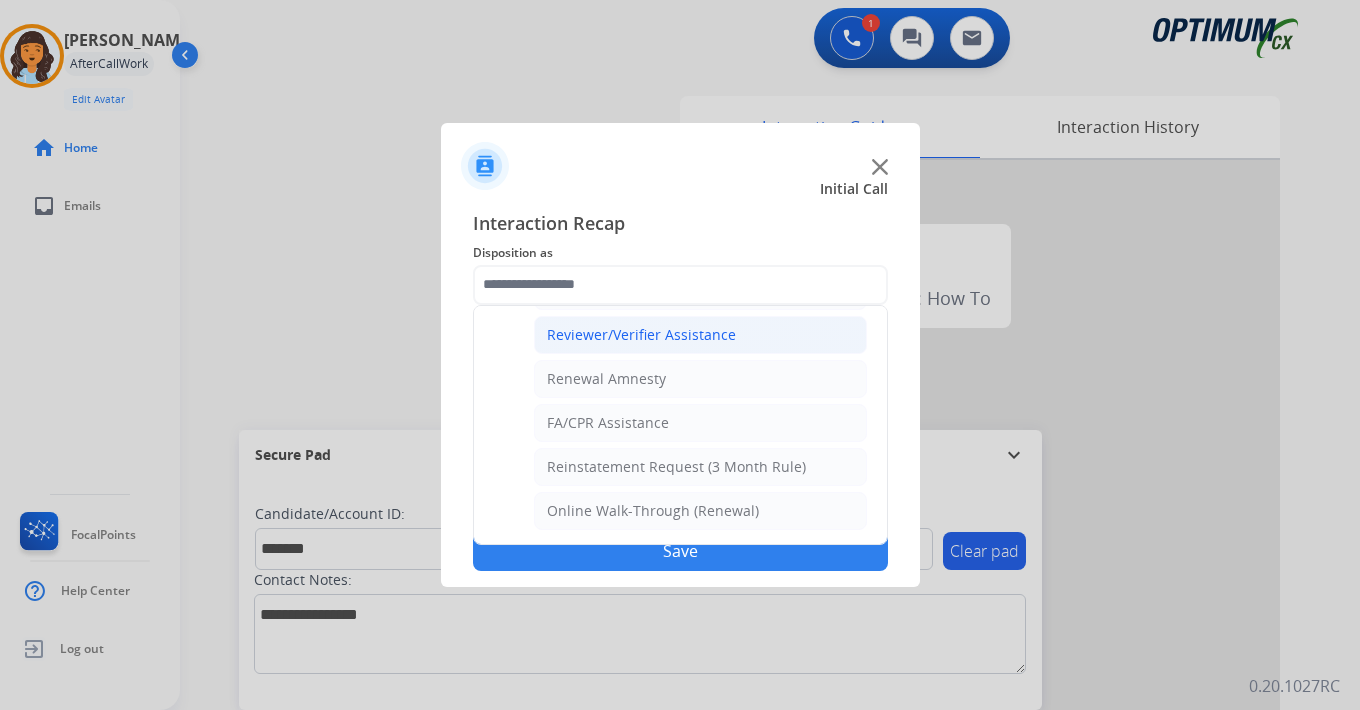 click on "Reviewer/Verifier Assistance" 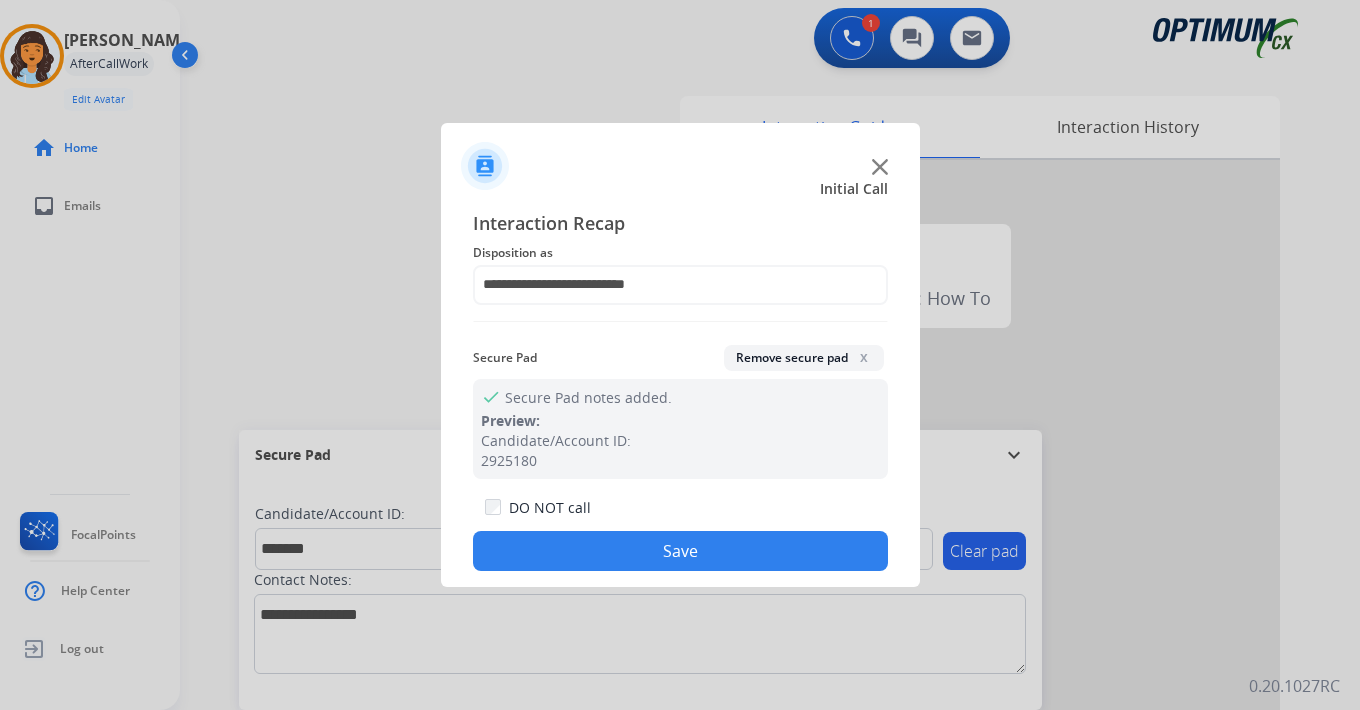 click on "Save" 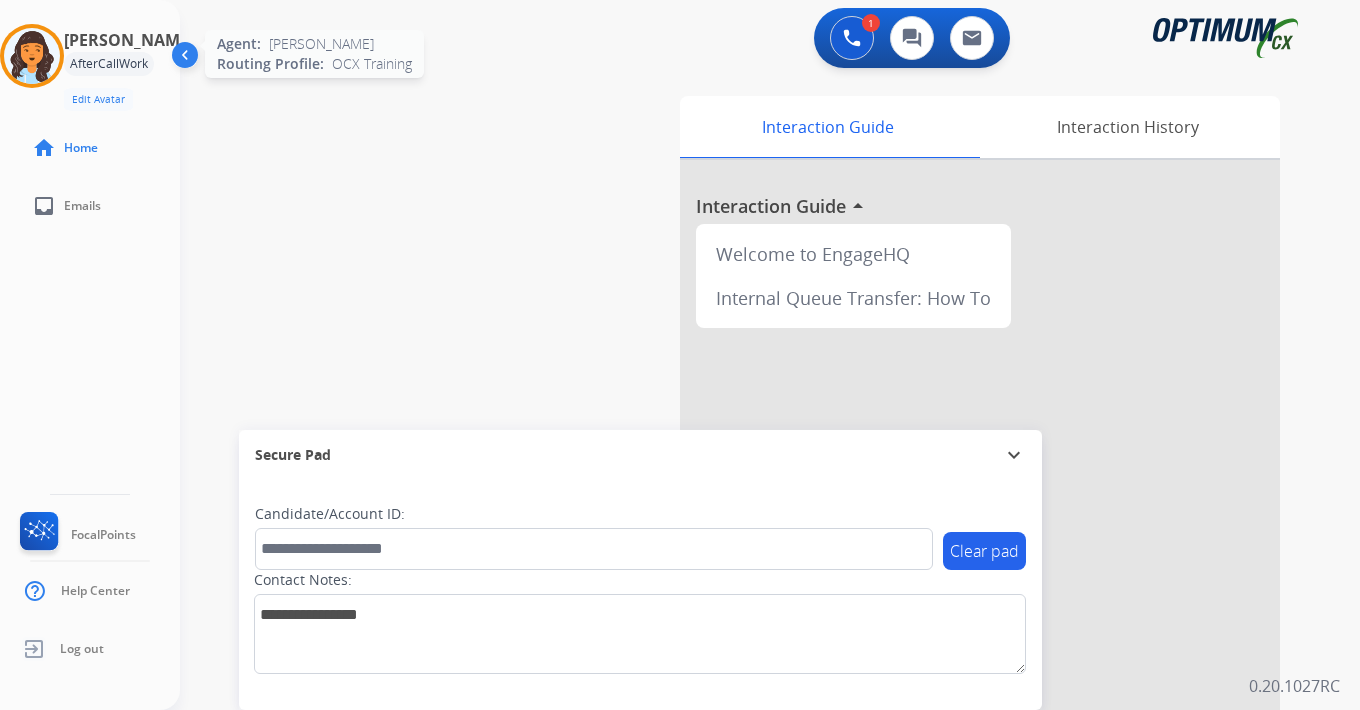 click at bounding box center [32, 56] 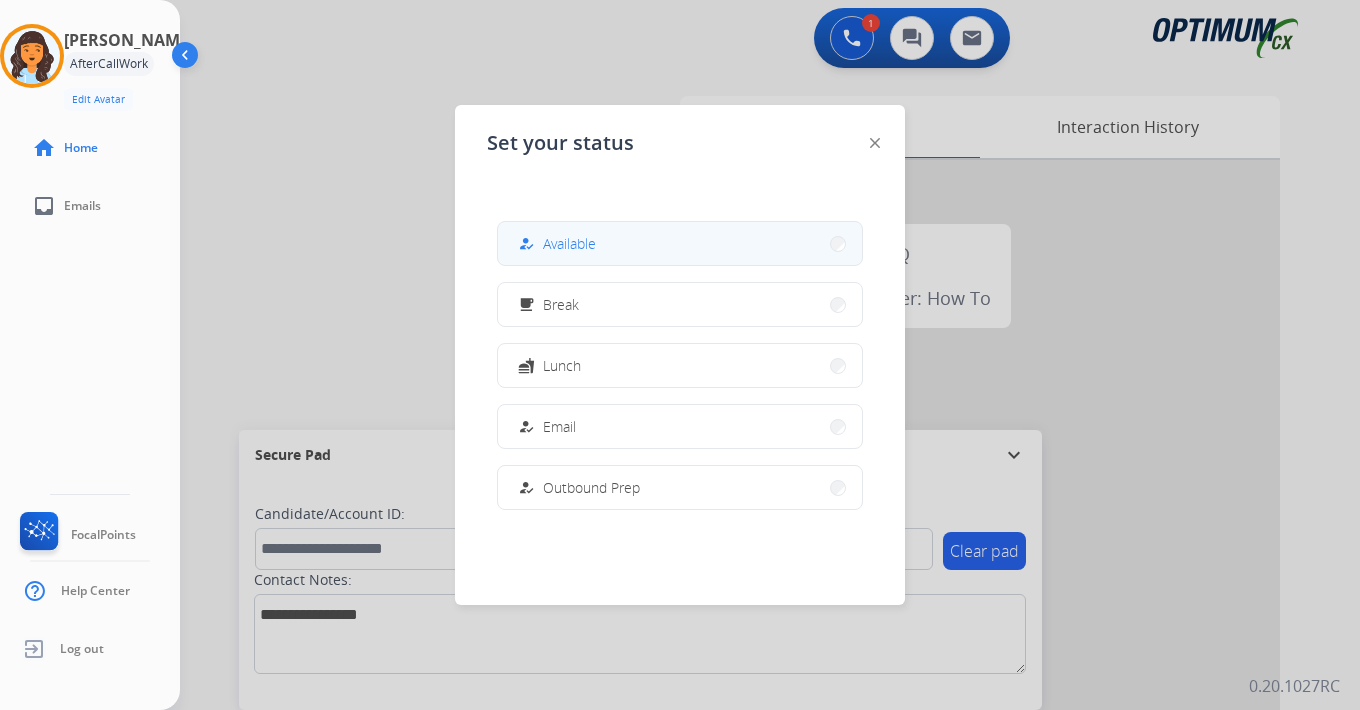 click on "how_to_reg Available" at bounding box center [680, 243] 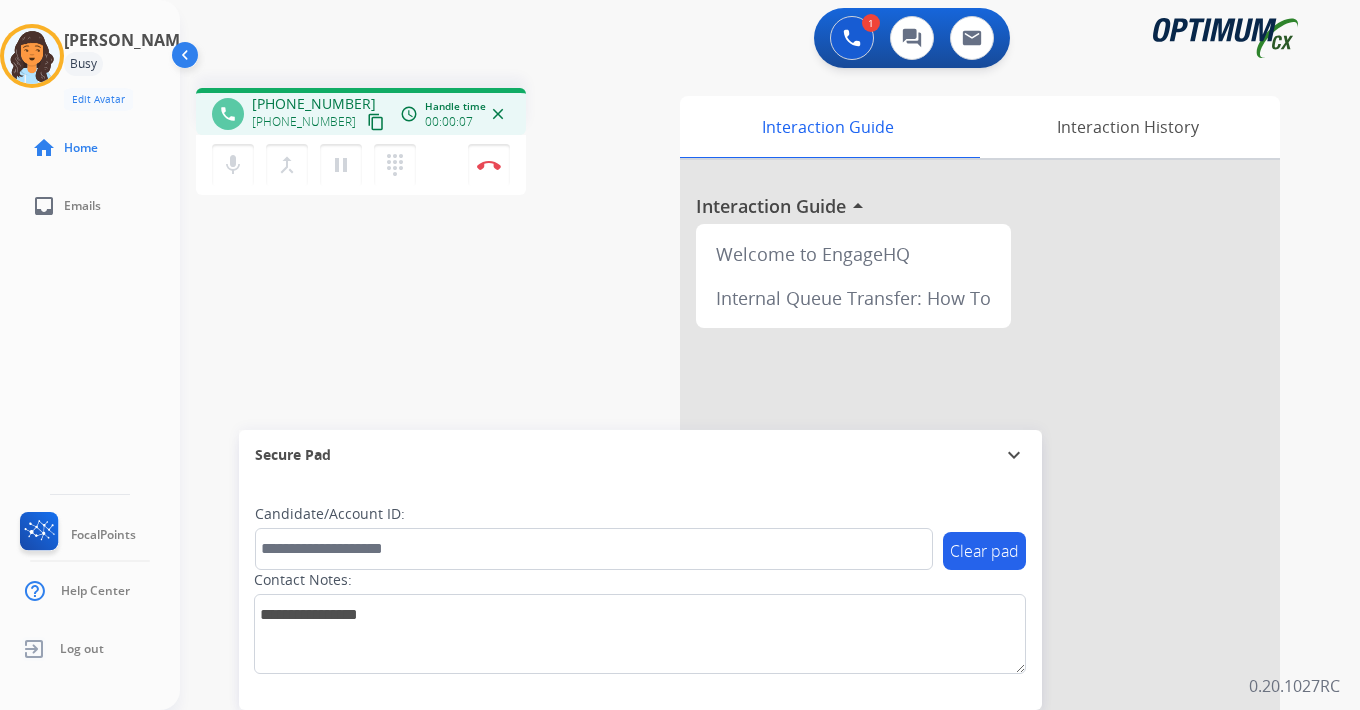 click on "[PHONE_NUMBER] [PHONE_NUMBER] content_copy" at bounding box center [320, 114] 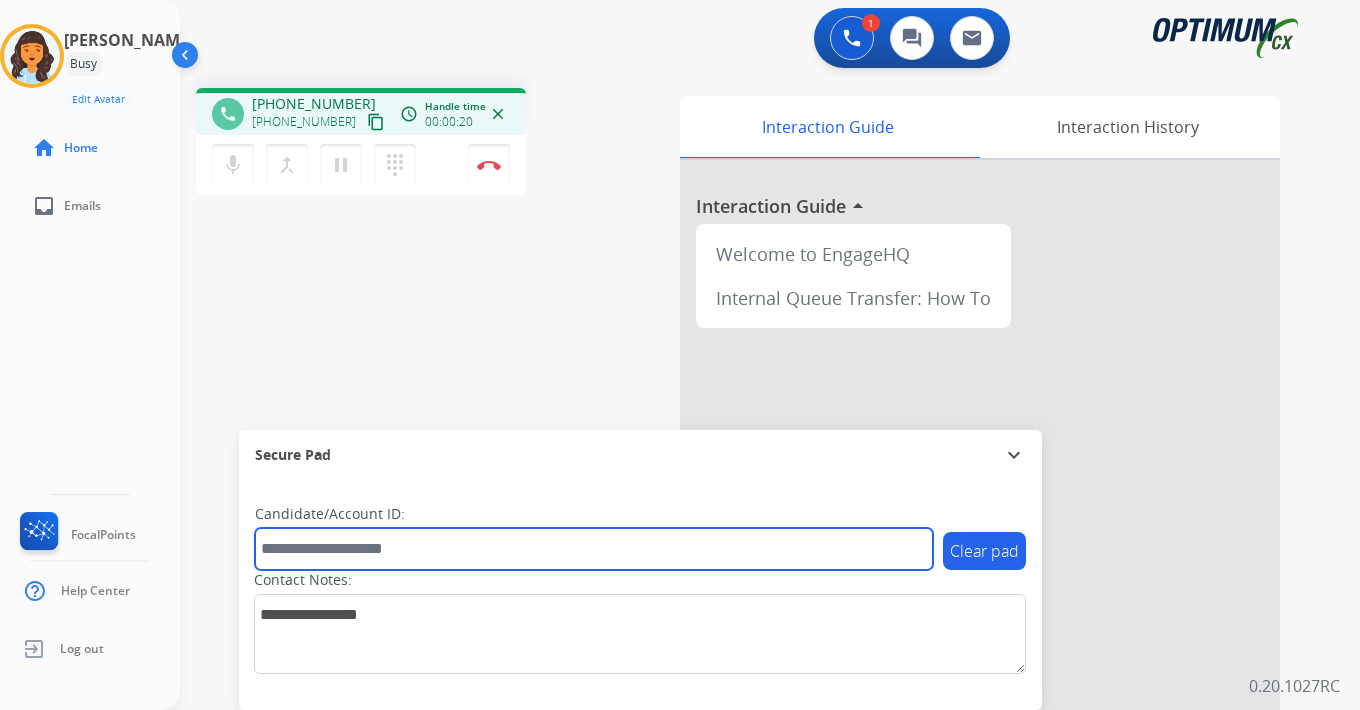 click at bounding box center (594, 549) 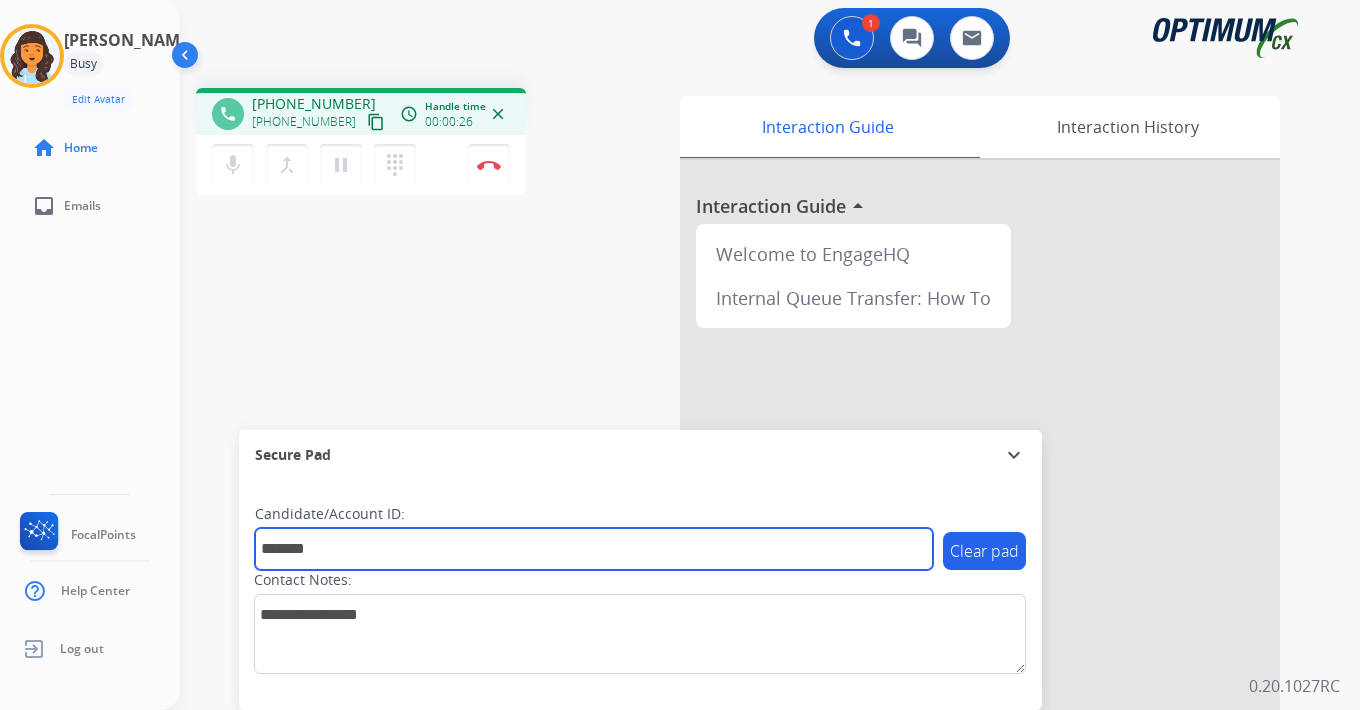 type on "*******" 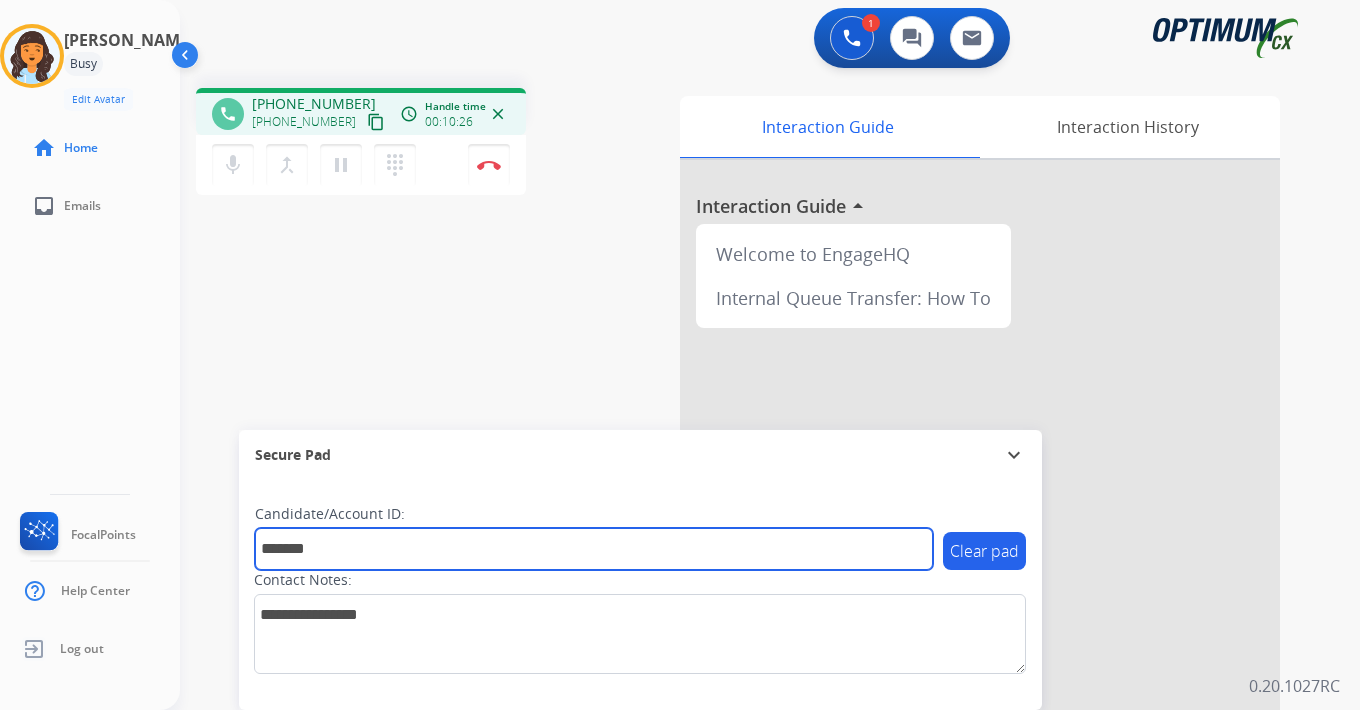 click on "*******" at bounding box center [594, 549] 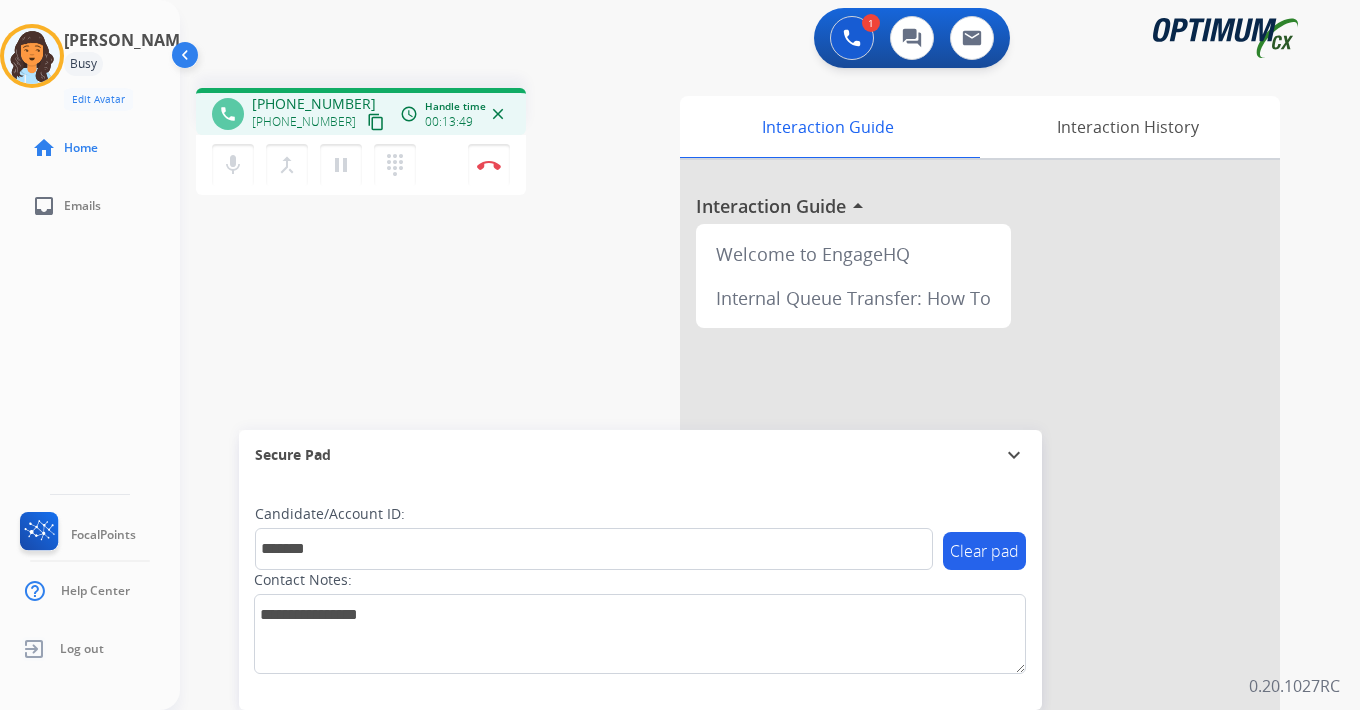 click on "1 Voice Interactions  0  Chat Interactions   0  Email Interactions phone [PHONE_NUMBER] [PHONE_NUMBER] content_copy access_time Call metrics Queue   00:07 Hold   00:00 Talk   13:43 Total   13:49 Handle time 00:13:49 close mic Mute merge_type Bridge pause Hold dialpad Dialpad Disconnect swap_horiz Break voice bridge close_fullscreen Connect 3-Way Call merge_type Separate 3-Way Call  Interaction Guide   Interaction History  Interaction Guide arrow_drop_up  Welcome to EngageHQ   Internal Queue Transfer: How To  Secure Pad expand_more Clear pad Candidate/Account ID: ******* Contact Notes:                  0.20.1027RC" at bounding box center (770, 355) 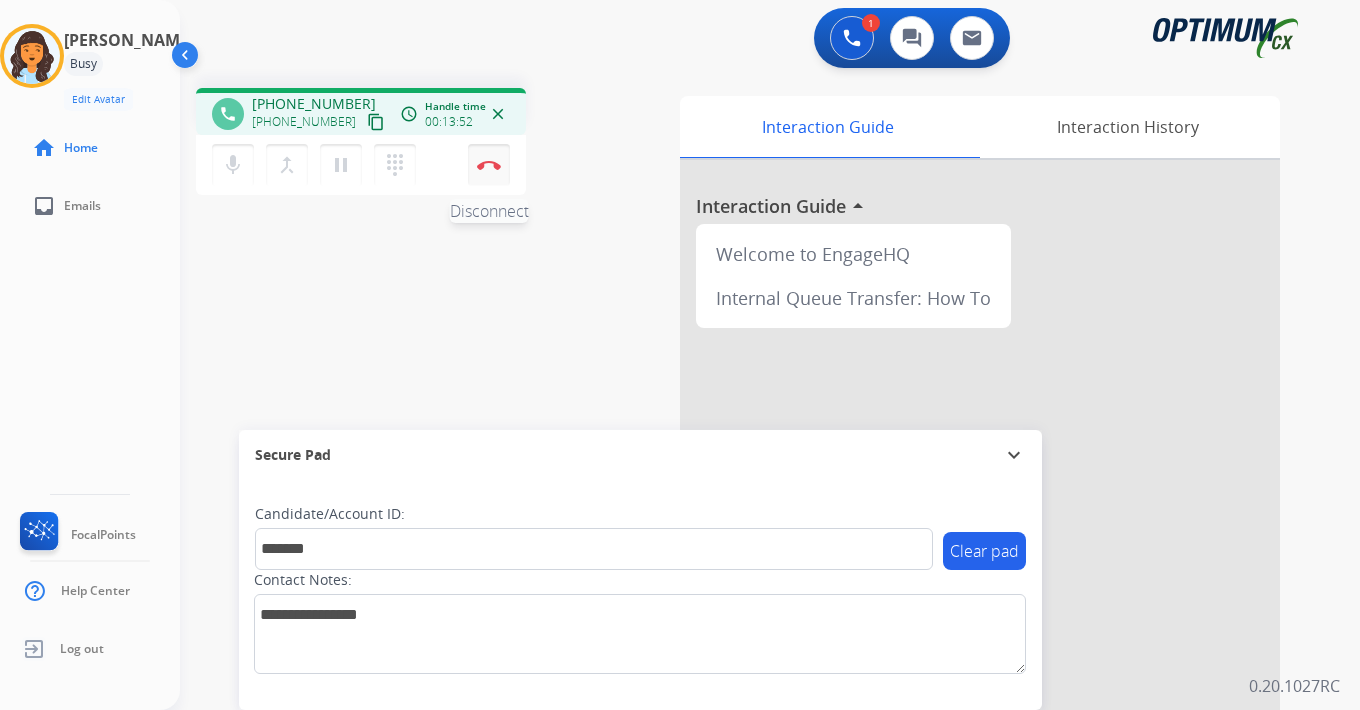 click on "Disconnect" at bounding box center (489, 165) 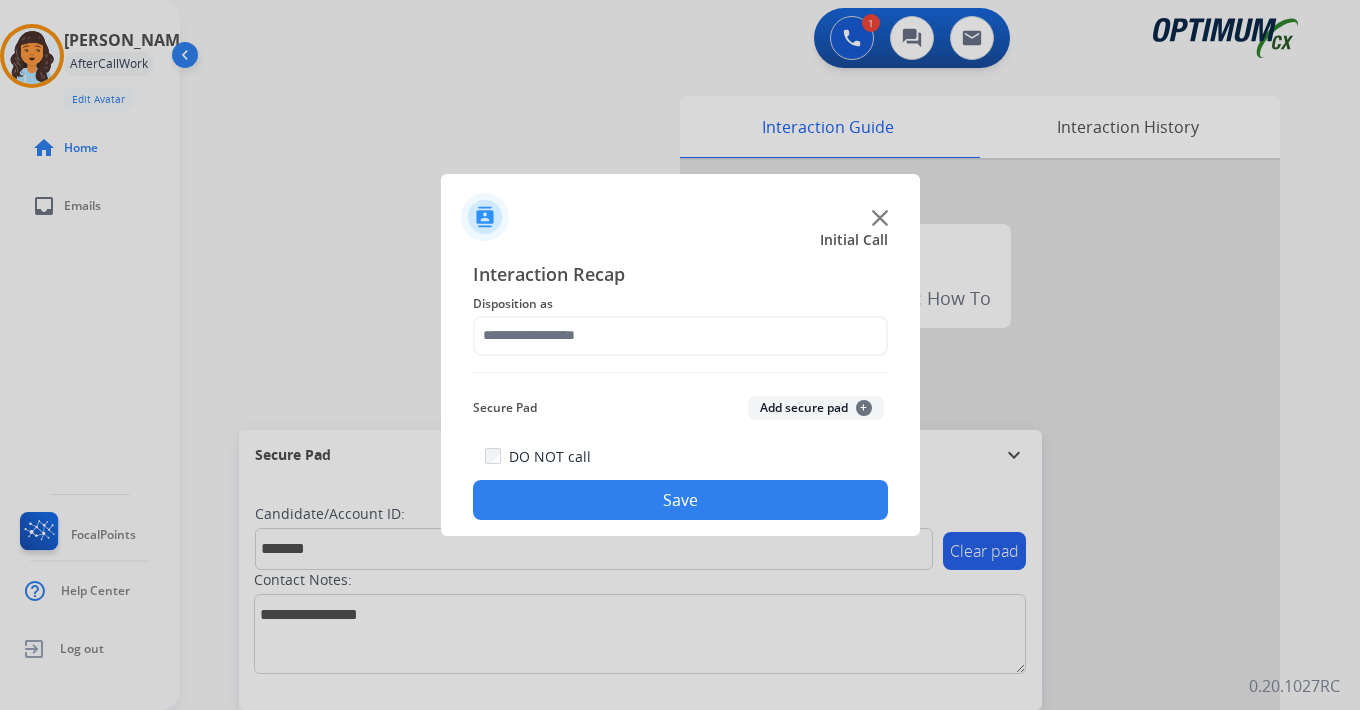 click on "+" 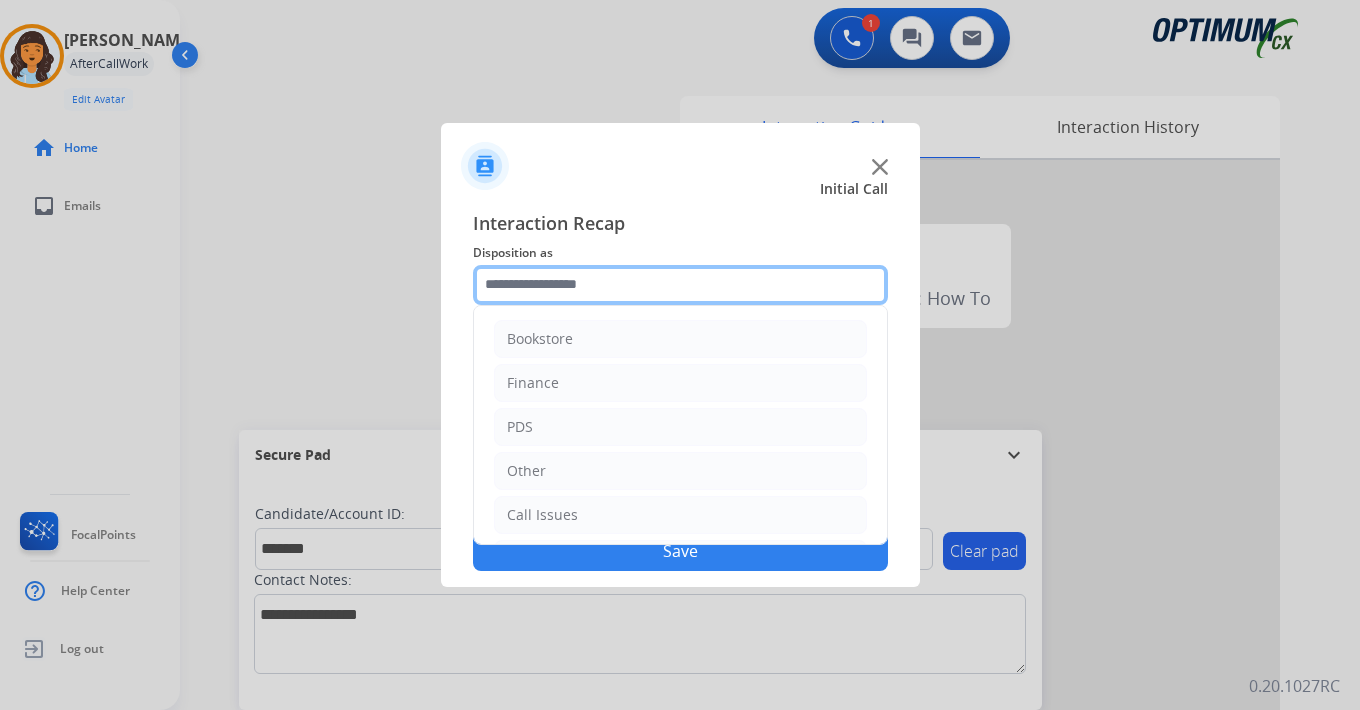 click 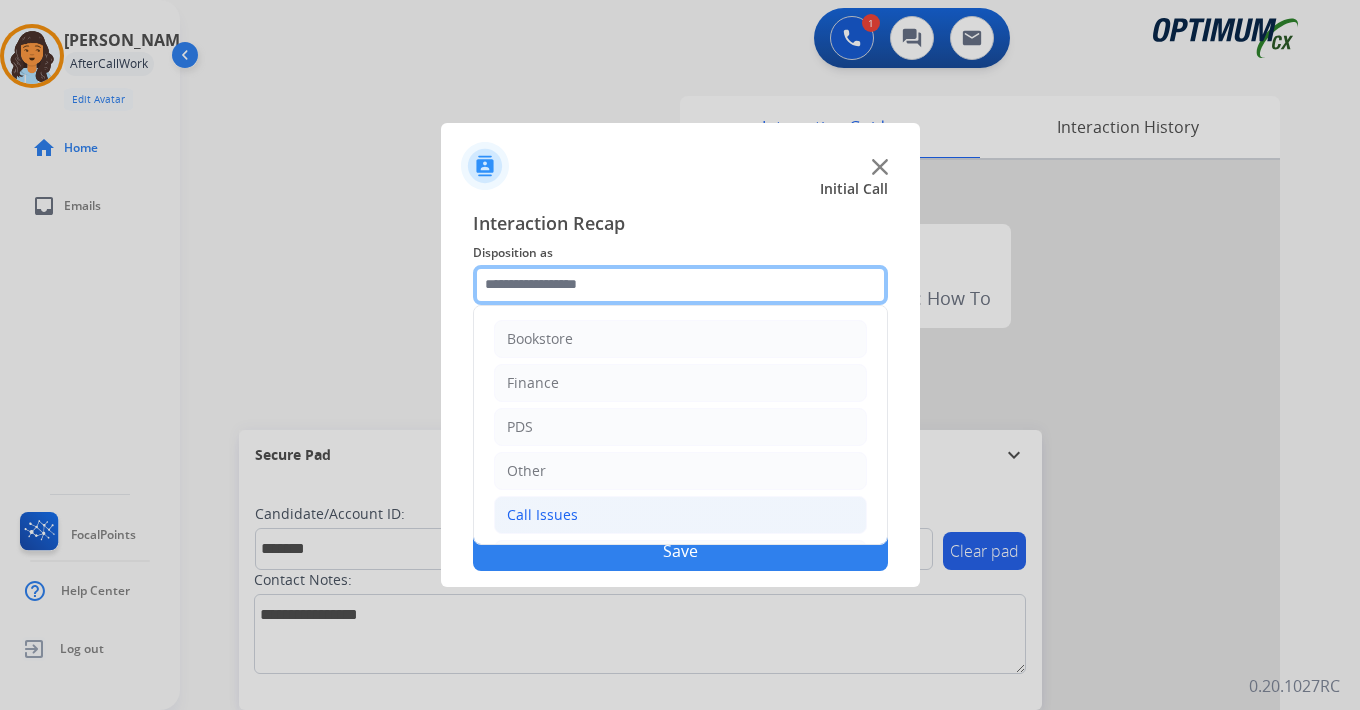 scroll, scrollTop: 136, scrollLeft: 0, axis: vertical 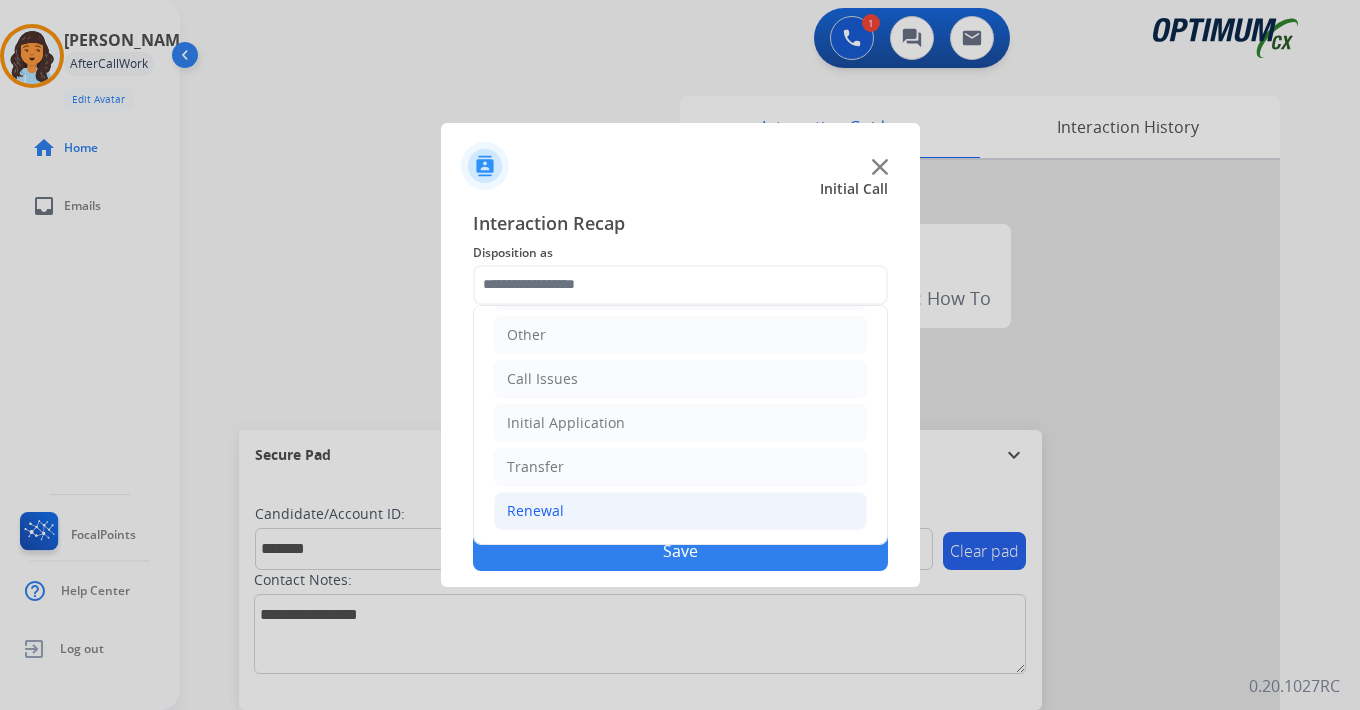 click on "Renewal" 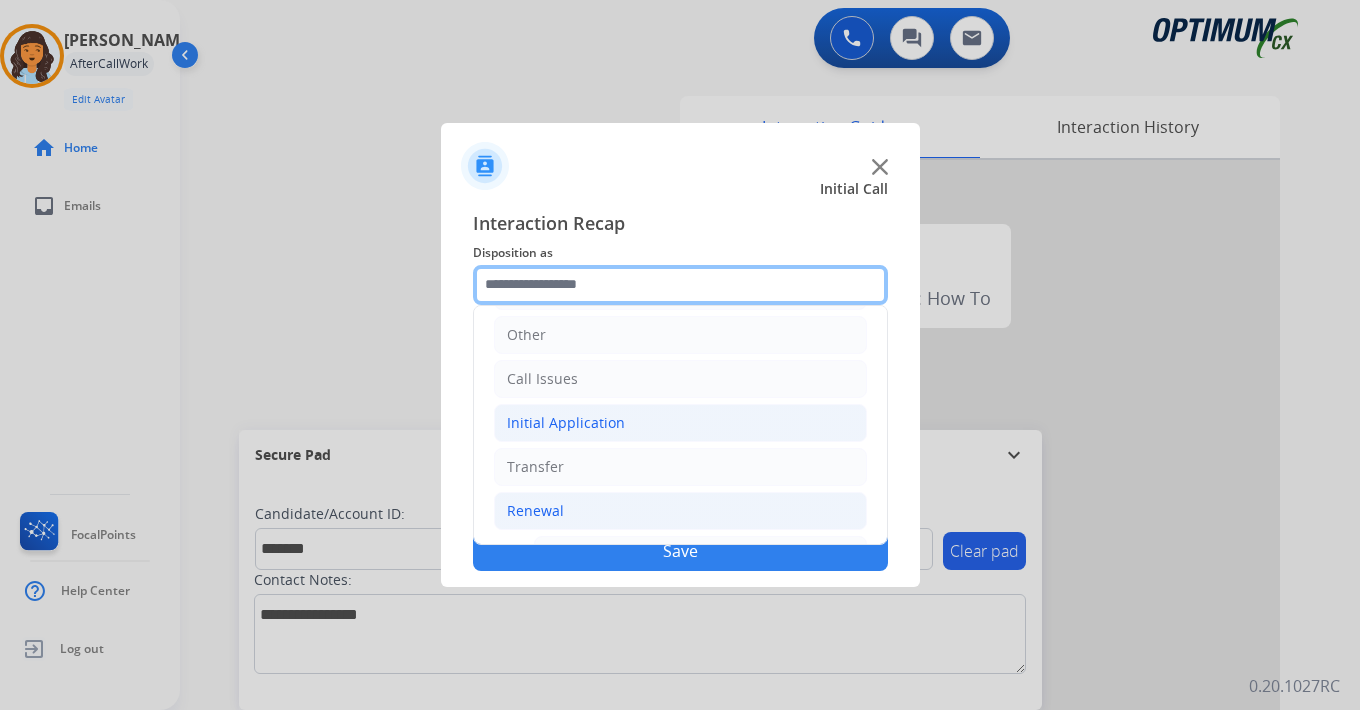 scroll, scrollTop: 469, scrollLeft: 0, axis: vertical 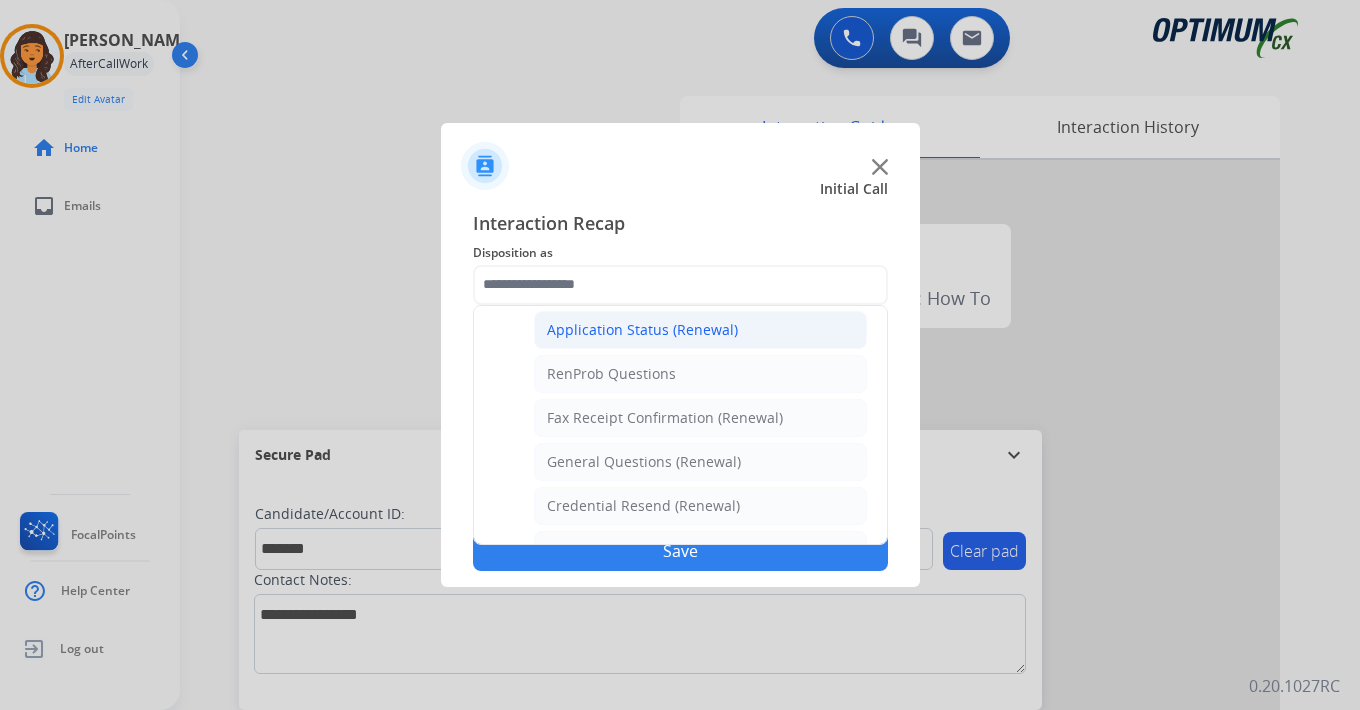 click on "Application Status (Renewal)" 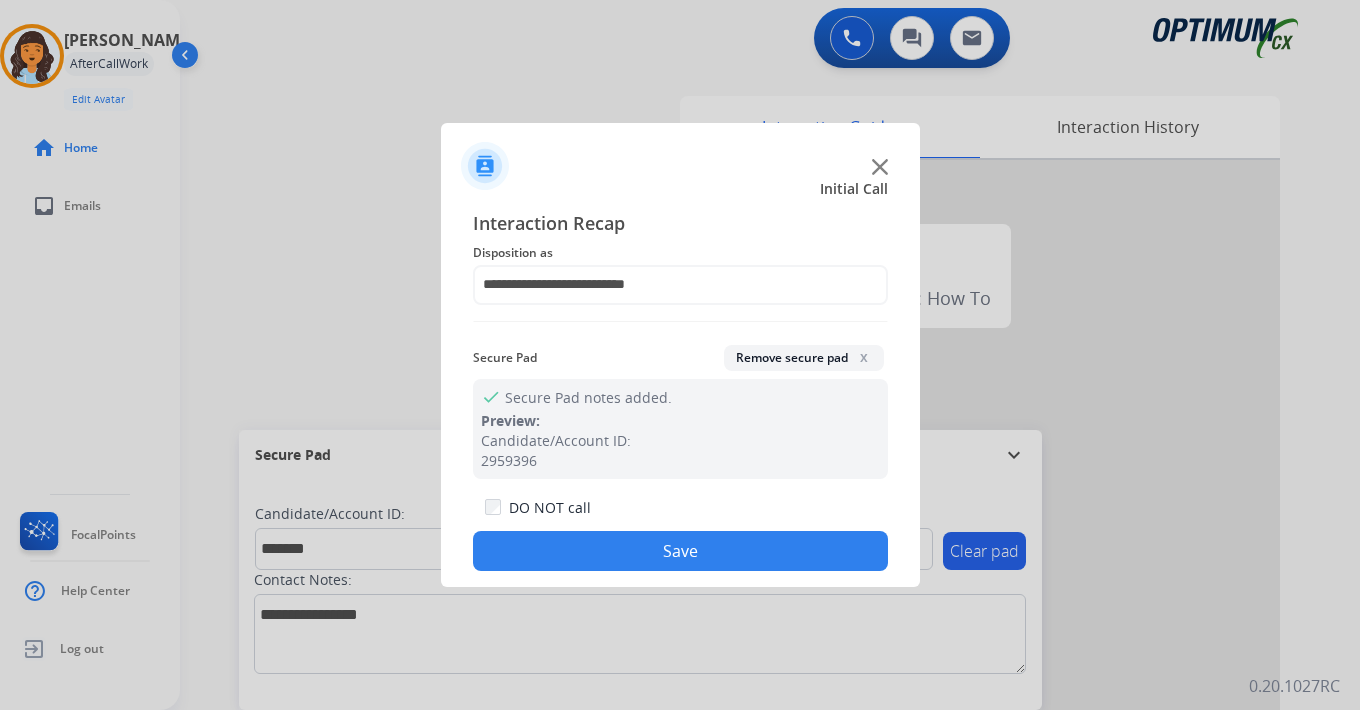 click on "Save" 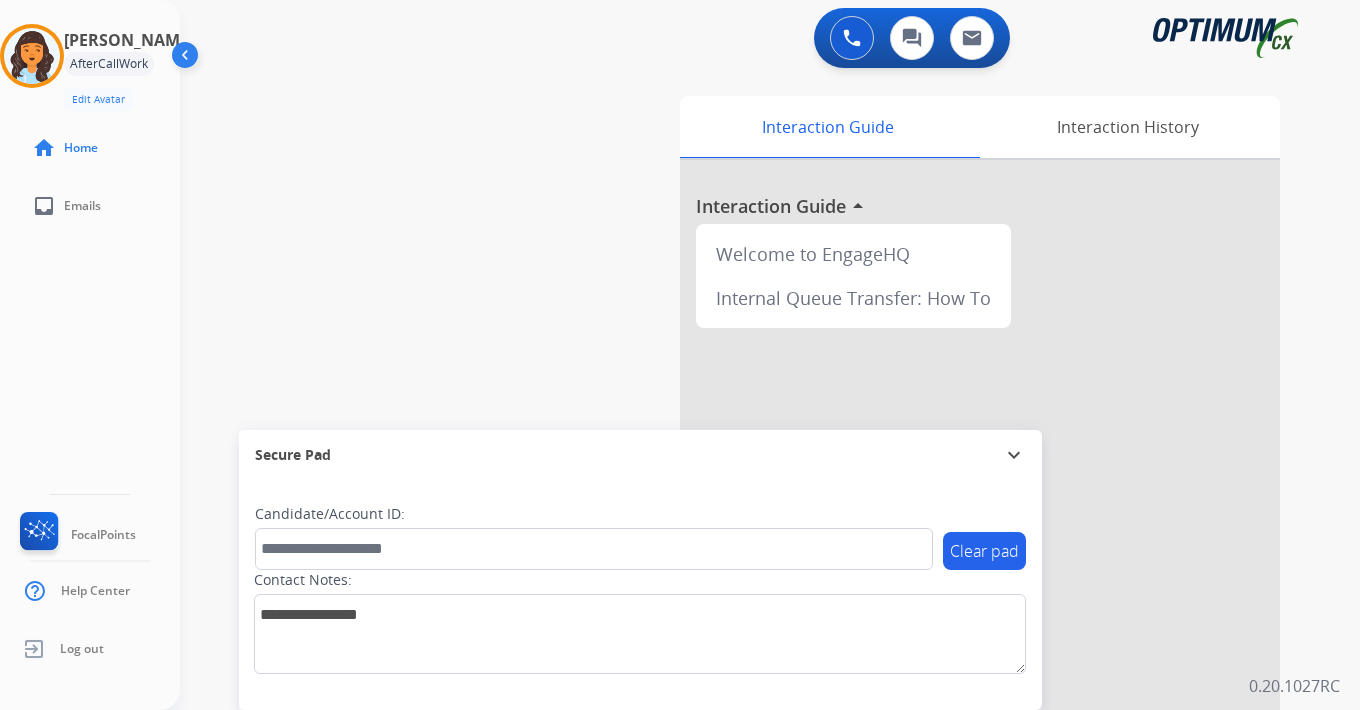 click on "0 Voice Interactions  0  Chat Interactions   0  Email Interactions swap_horiz Break voice bridge close_fullscreen Connect 3-Way Call merge_type Separate 3-Way Call  Interaction Guide   Interaction History  Interaction Guide arrow_drop_up  Welcome to EngageHQ   Internal Queue Transfer: How To  Secure Pad expand_more Clear pad Candidate/Account ID: Contact Notes:                  0.20.1027RC" at bounding box center (770, 355) 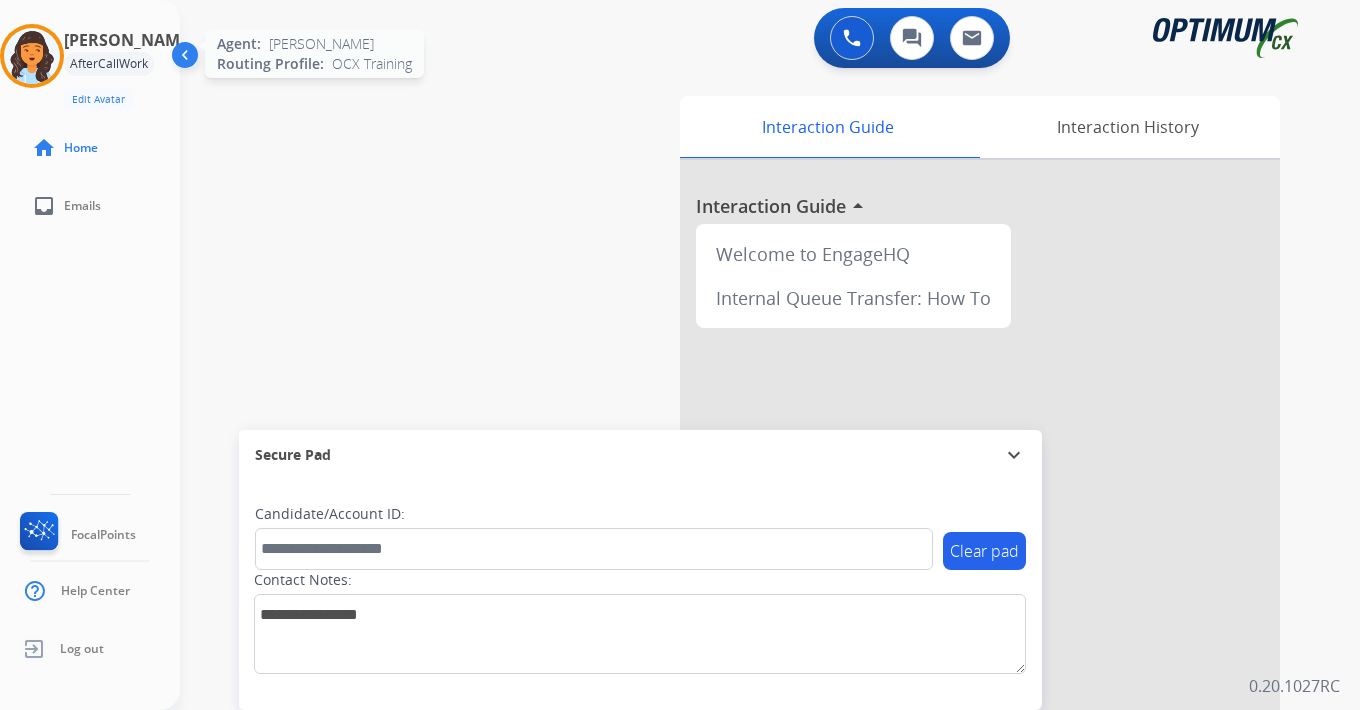 click at bounding box center [32, 56] 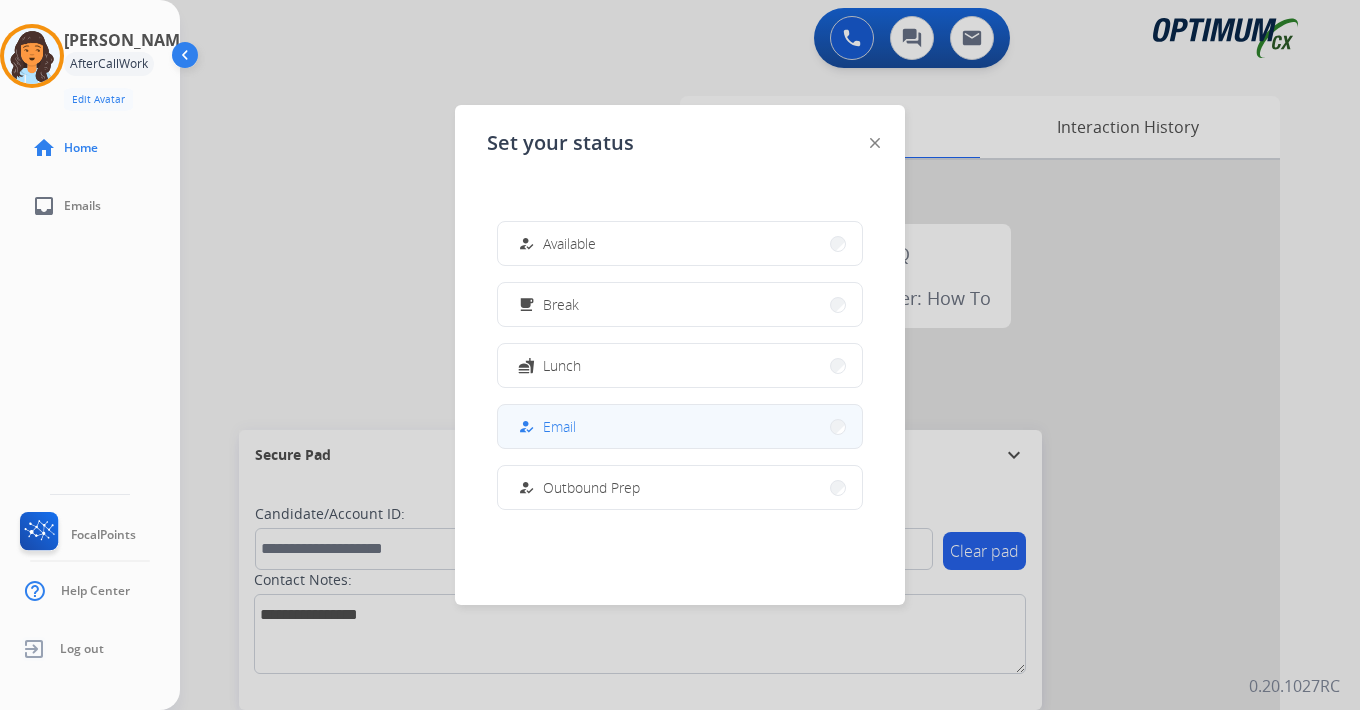 click on "Email" at bounding box center [559, 426] 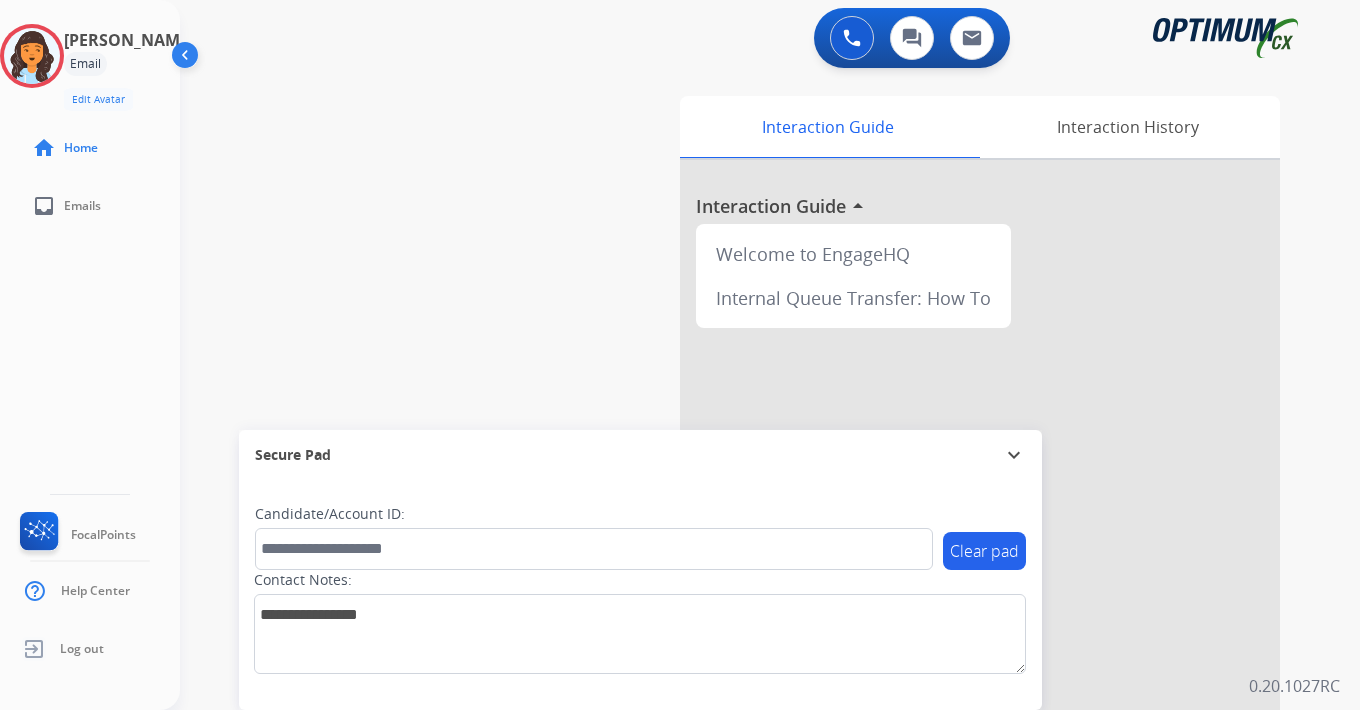 click on "0 Voice Interactions  0  Chat Interactions   0  Email Interactions swap_horiz Break voice bridge close_fullscreen Connect 3-Way Call merge_type Separate 3-Way Call  Interaction Guide   Interaction History  Interaction Guide arrow_drop_up  Welcome to EngageHQ   Internal Queue Transfer: How To  Secure Pad expand_more Clear pad Candidate/Account ID: Contact Notes:                  0.20.1027RC" at bounding box center (770, 355) 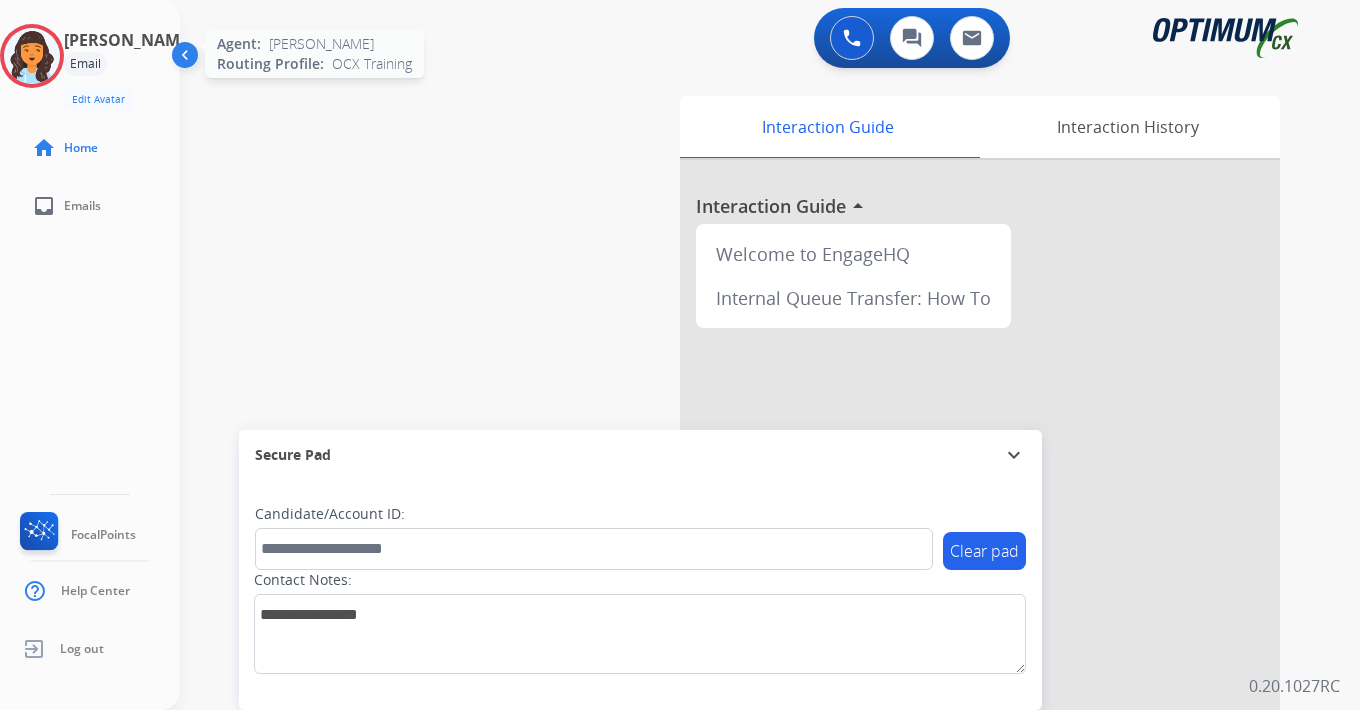 click at bounding box center [32, 56] 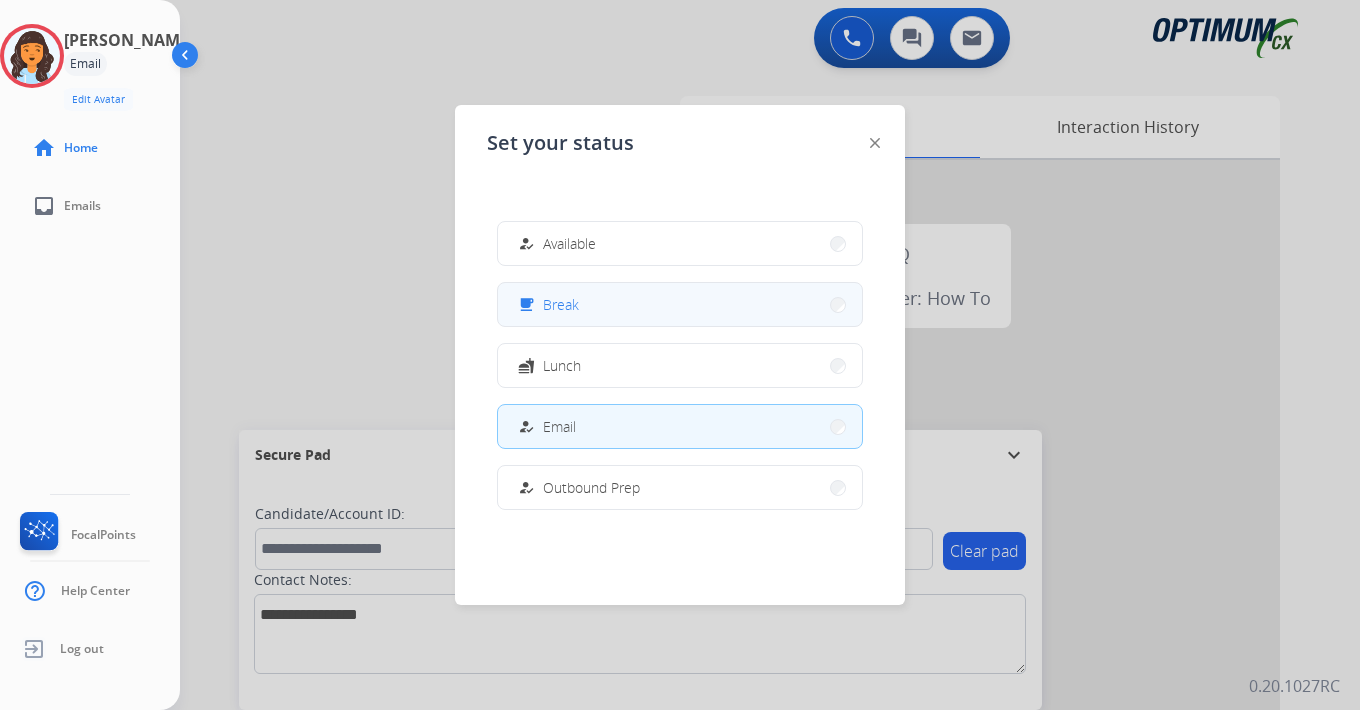 click on "free_breakfast Break" at bounding box center [680, 304] 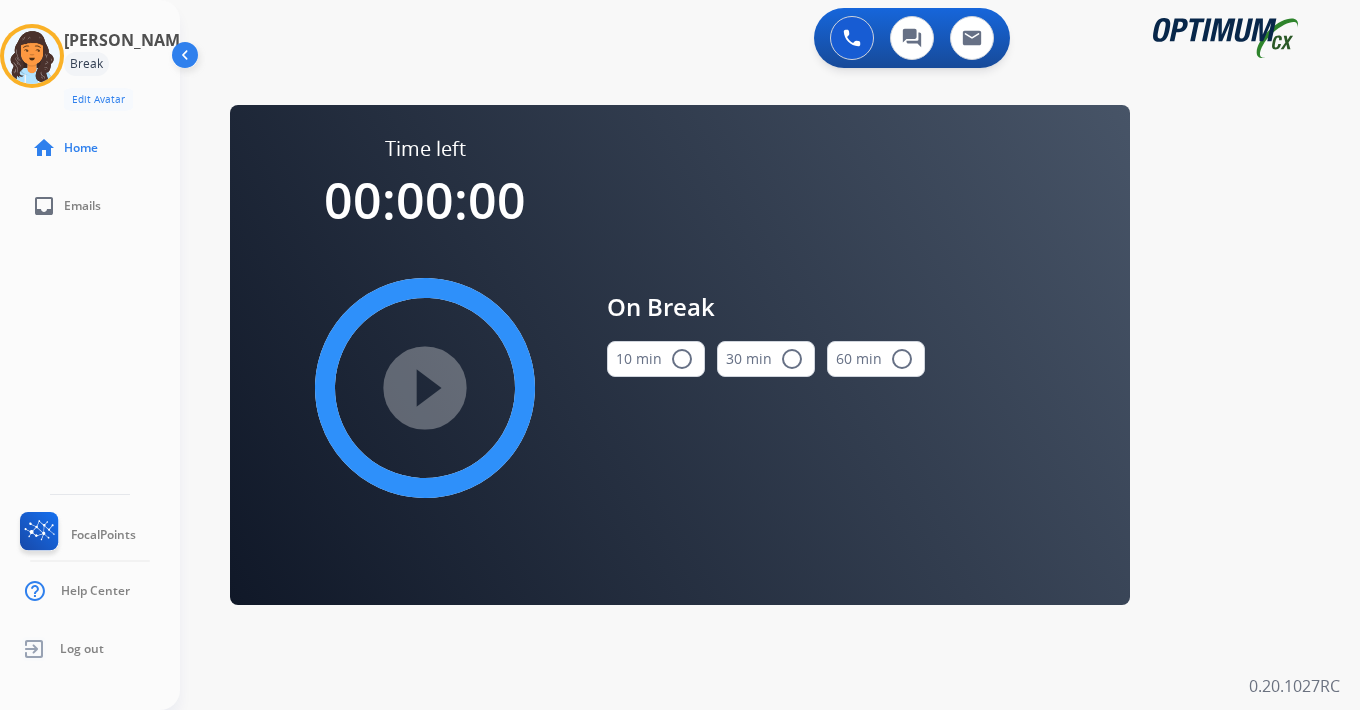 click on "0 Voice Interactions  0  Chat Interactions   0  Email Interactions swap_horiz Break voice bridge close_fullscreen Connect 3-Way Call merge_type Separate 3-Way Call Time left 00:00:00 play_circle_filled On Break  10 min  radio_button_unchecked  30 min  radio_button_unchecked  60 min  radio_button_unchecked  Interaction Guide   Interaction History  Interaction Guide arrow_drop_up  Welcome to EngageHQ   Internal Queue Transfer: How To  Secure Pad expand_more Clear pad Candidate/Account ID: Contact Notes:                  0.20.1027RC" at bounding box center [770, 355] 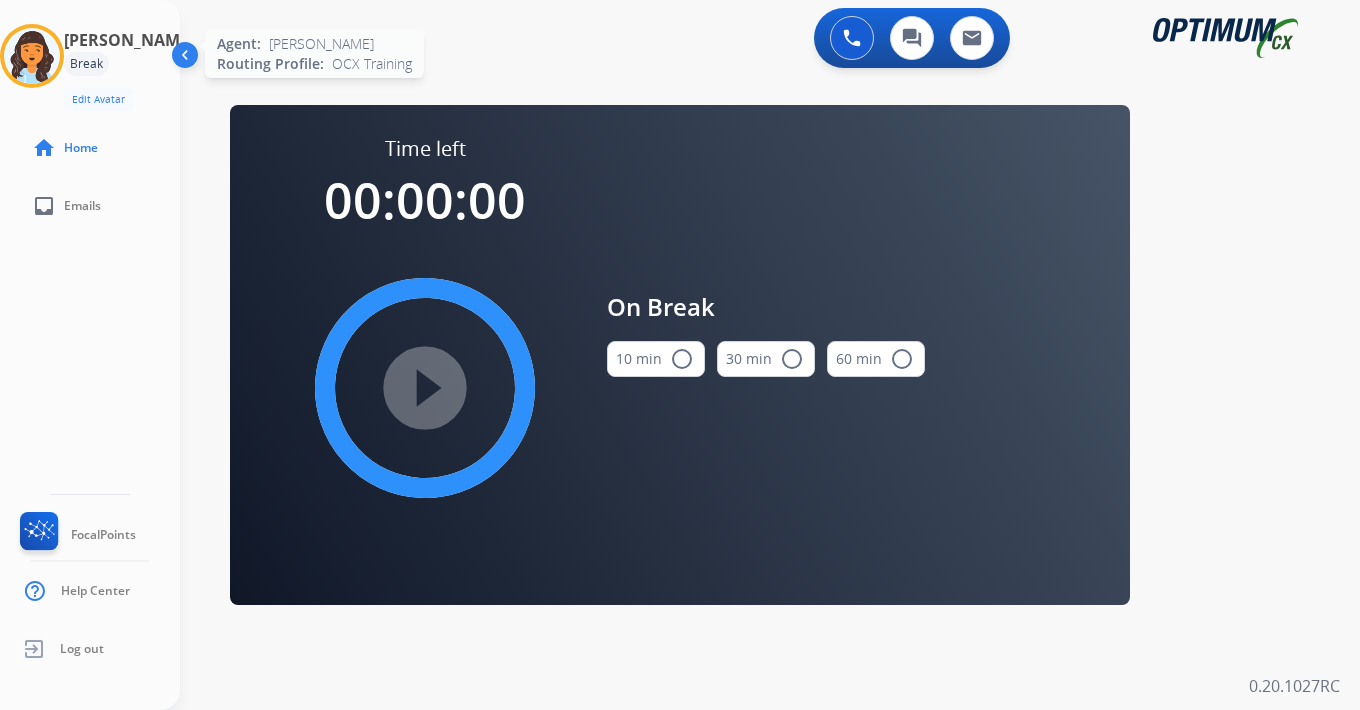 click at bounding box center (32, 56) 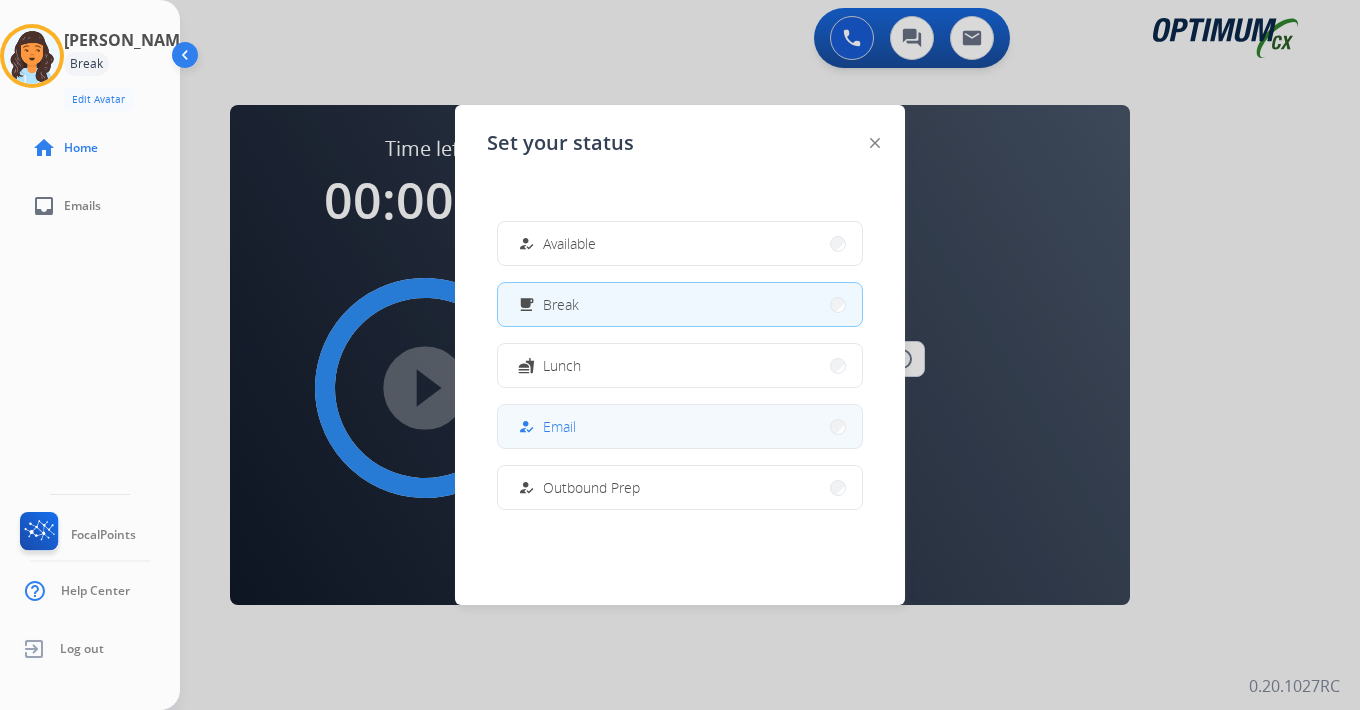 click on "how_to_reg Email" at bounding box center [680, 426] 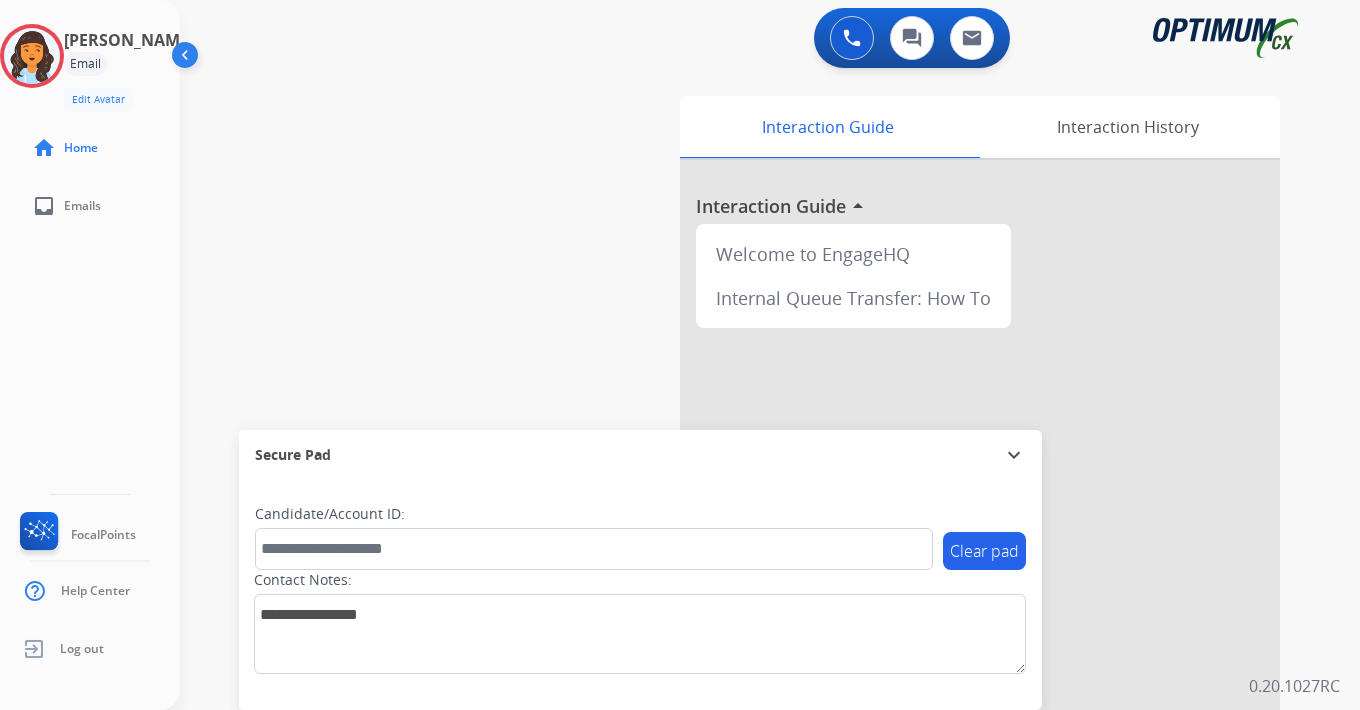 click on "0 Voice Interactions  0  Chat Interactions   0  Email Interactions swap_horiz Break voice bridge close_fullscreen Connect 3-Way Call merge_type Separate 3-Way Call  Interaction Guide   Interaction History  Interaction Guide arrow_drop_up  Welcome to EngageHQ   Internal Queue Transfer: How To  Secure Pad expand_more Clear pad Candidate/Account ID: Contact Notes:                  0.20.1027RC" at bounding box center (770, 355) 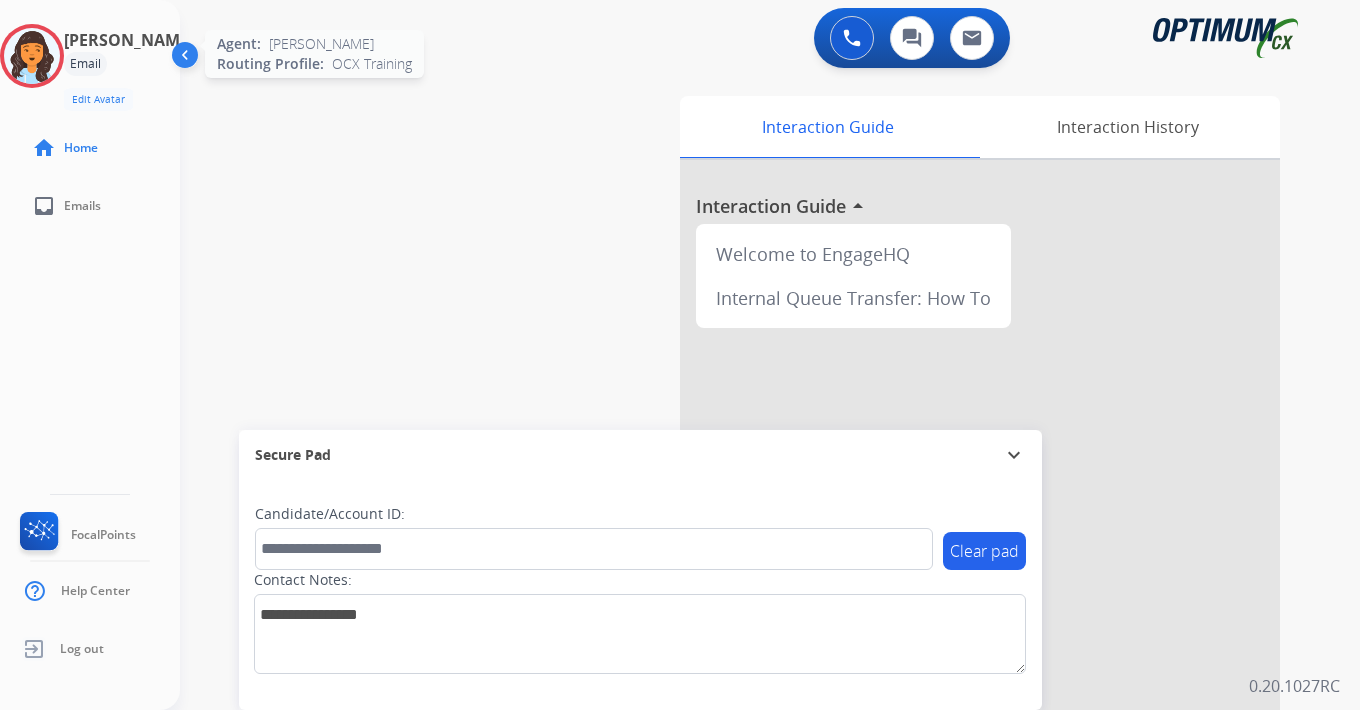 click at bounding box center [32, 56] 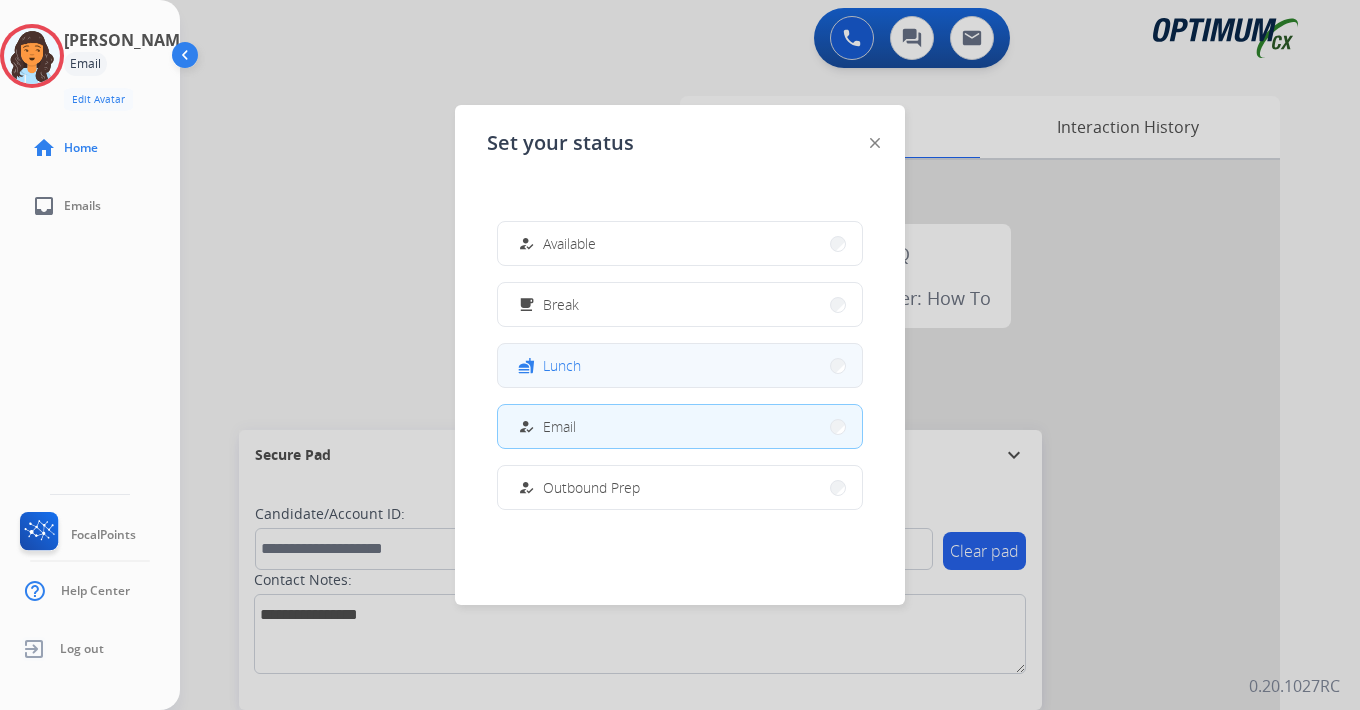 click on "Lunch" at bounding box center [562, 365] 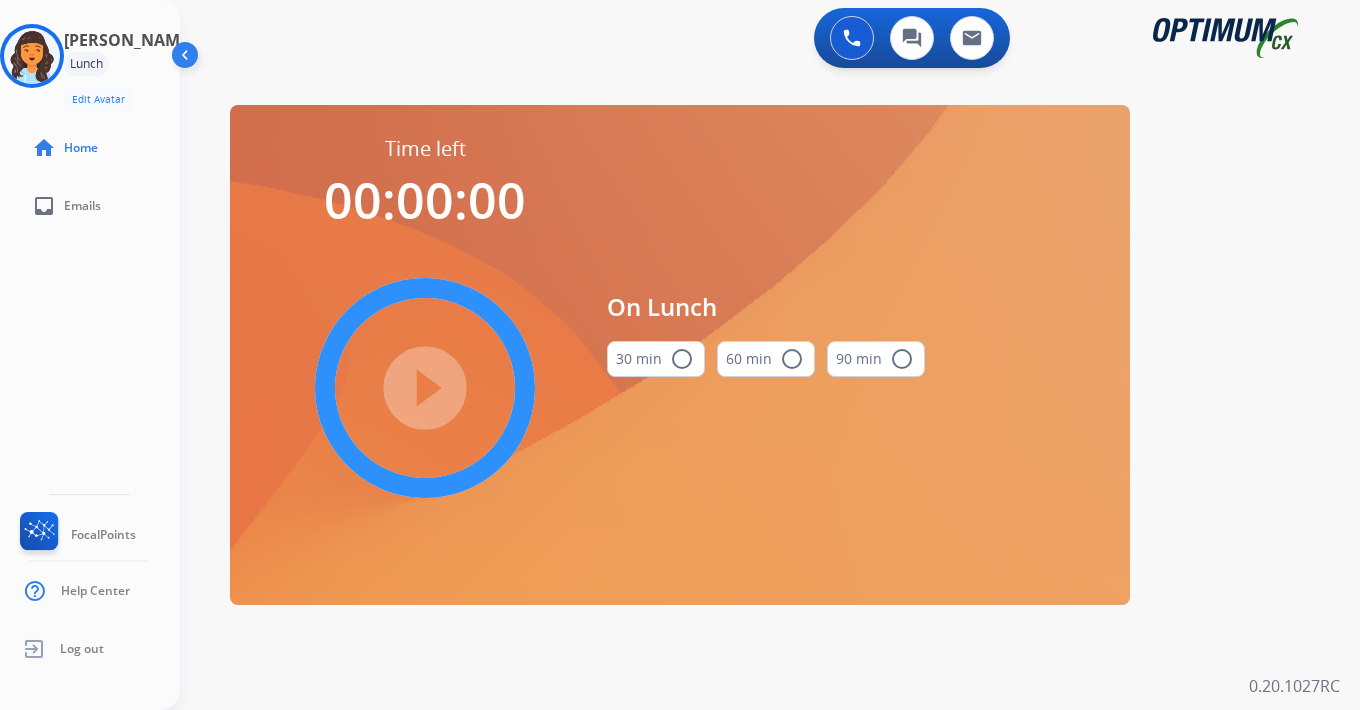 click on "0 Voice Interactions  0  Chat Interactions   0  Email Interactions swap_horiz Break voice bridge close_fullscreen Connect 3-Way Call merge_type Separate 3-Way Call Time left 00:00:00 play_circle_filled On Lunch  30 min  radio_button_unchecked  60 min  radio_button_unchecked  90 min  radio_button_unchecked  Interaction Guide   Interaction History  Interaction Guide arrow_drop_up  Welcome to EngageHQ   Internal Queue Transfer: How To  Secure Pad expand_more Clear pad Candidate/Account ID: Contact Notes:                  0.20.1027RC" at bounding box center (770, 355) 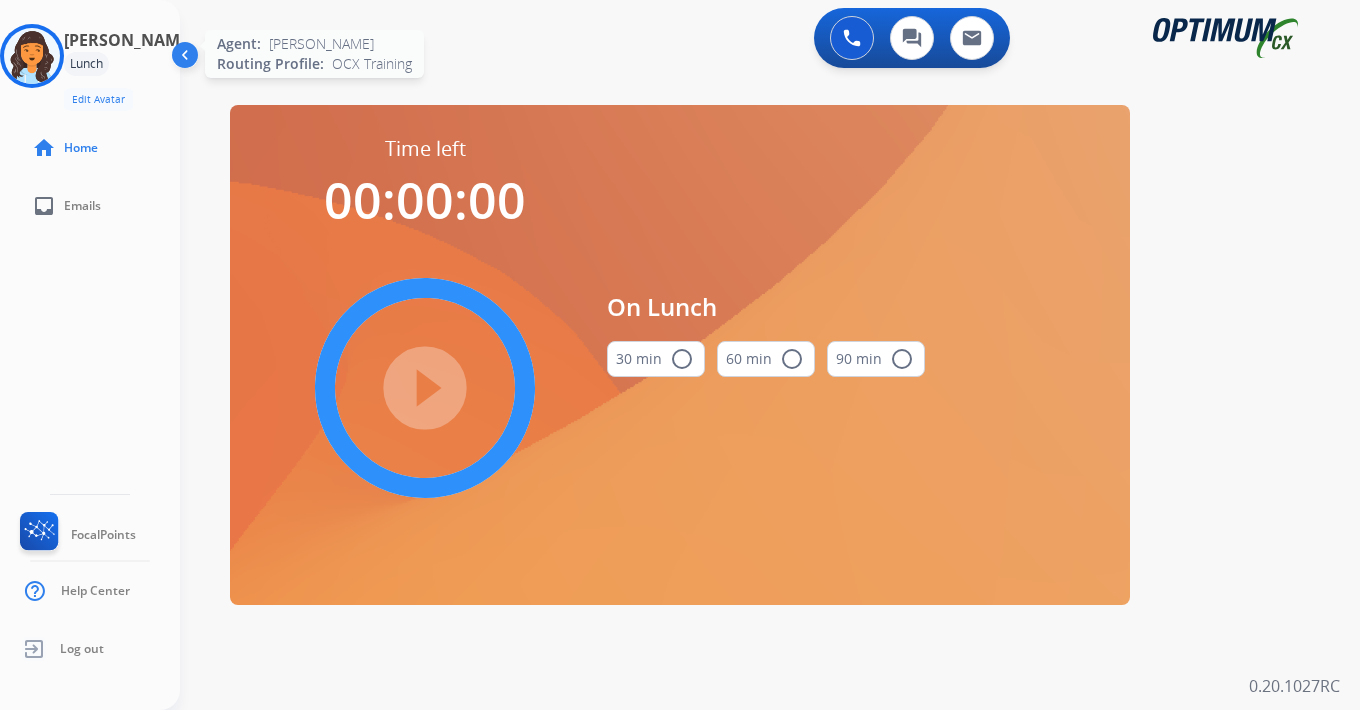 click at bounding box center (32, 56) 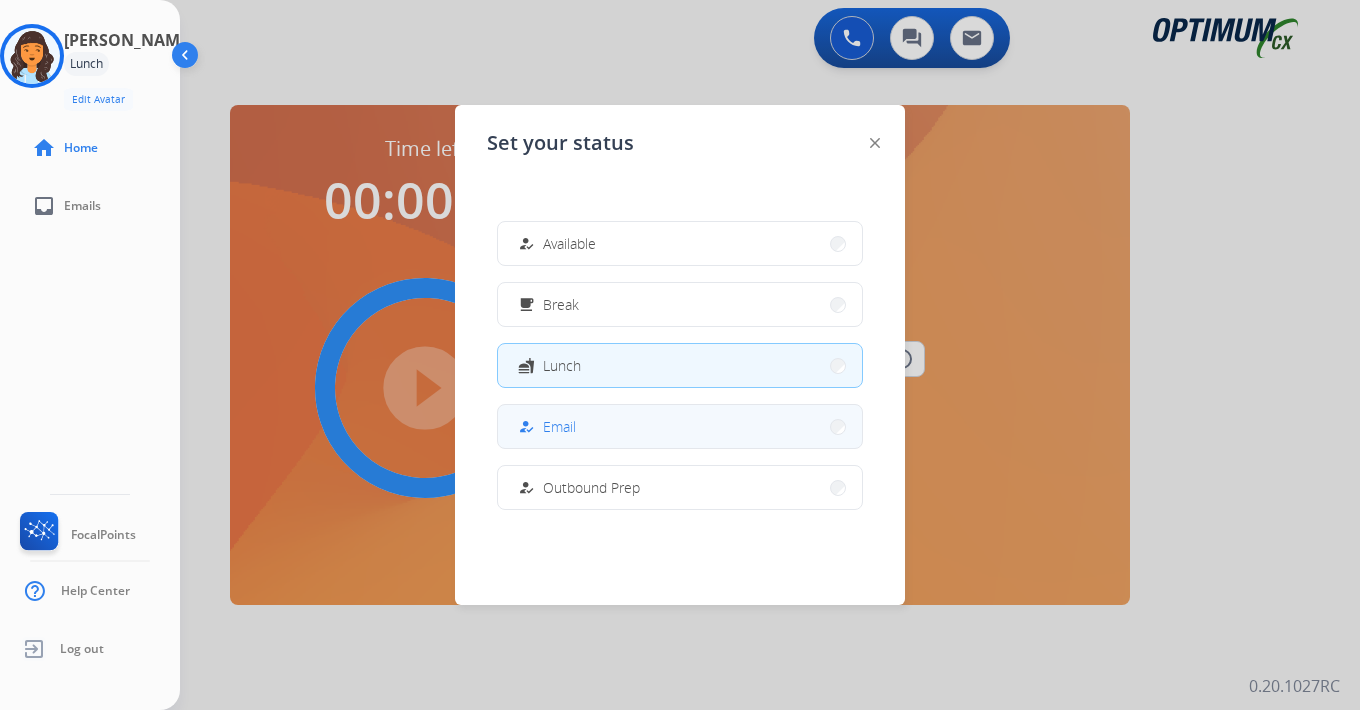click on "Email" at bounding box center [559, 426] 